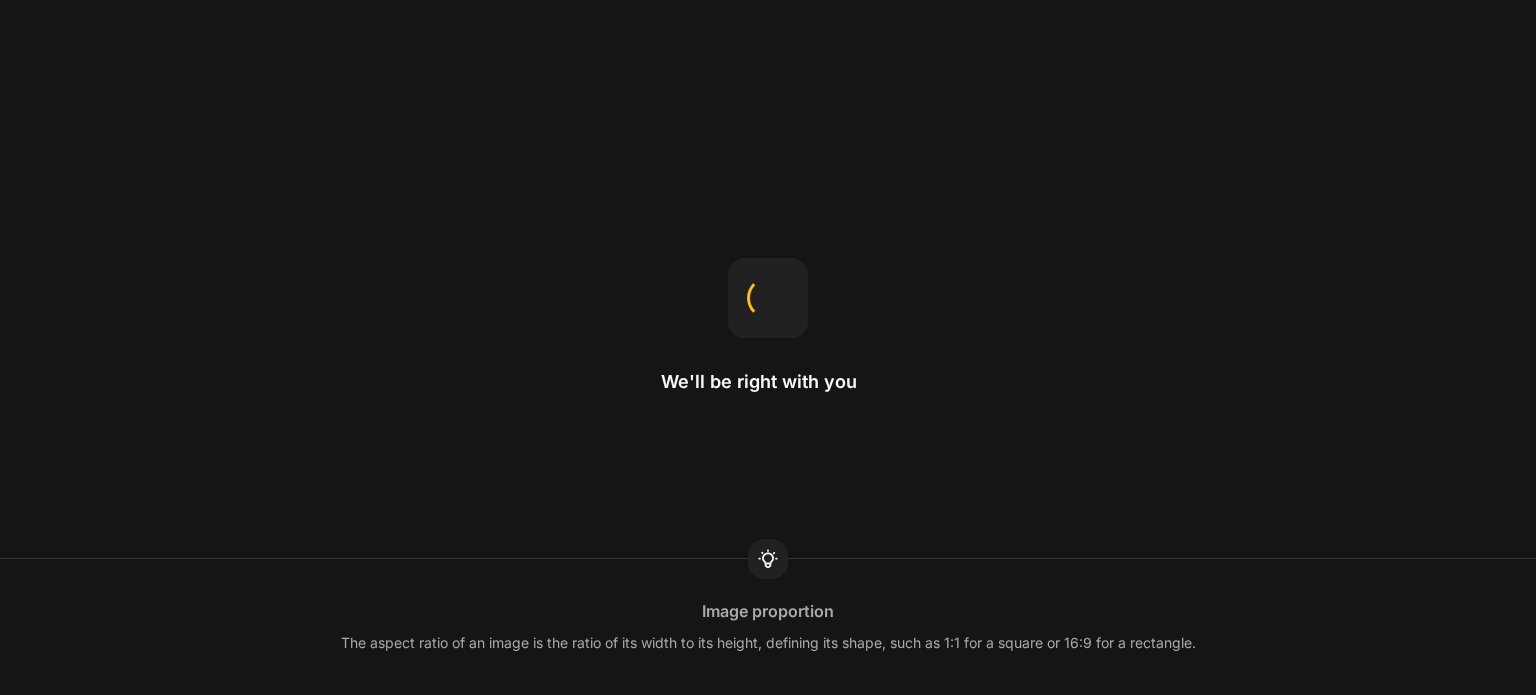 scroll, scrollTop: 0, scrollLeft: 0, axis: both 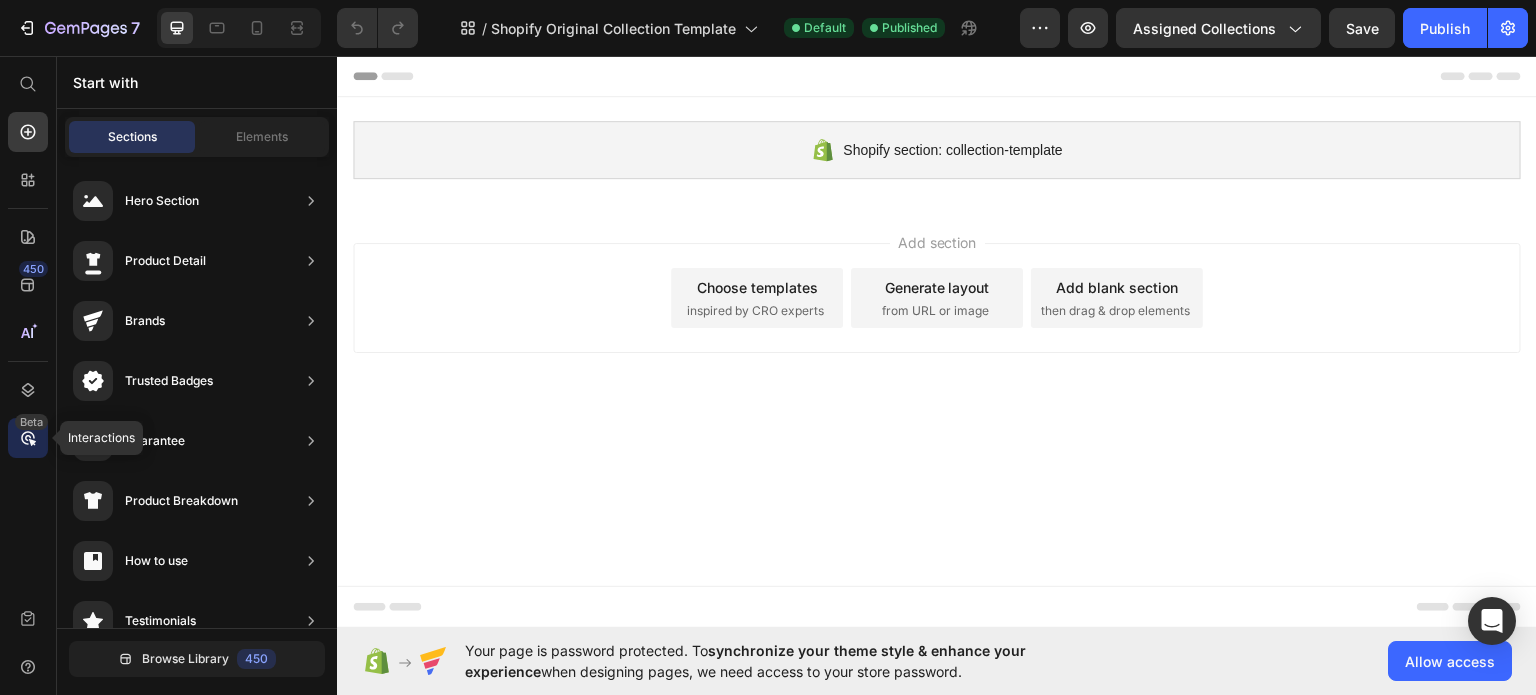 click 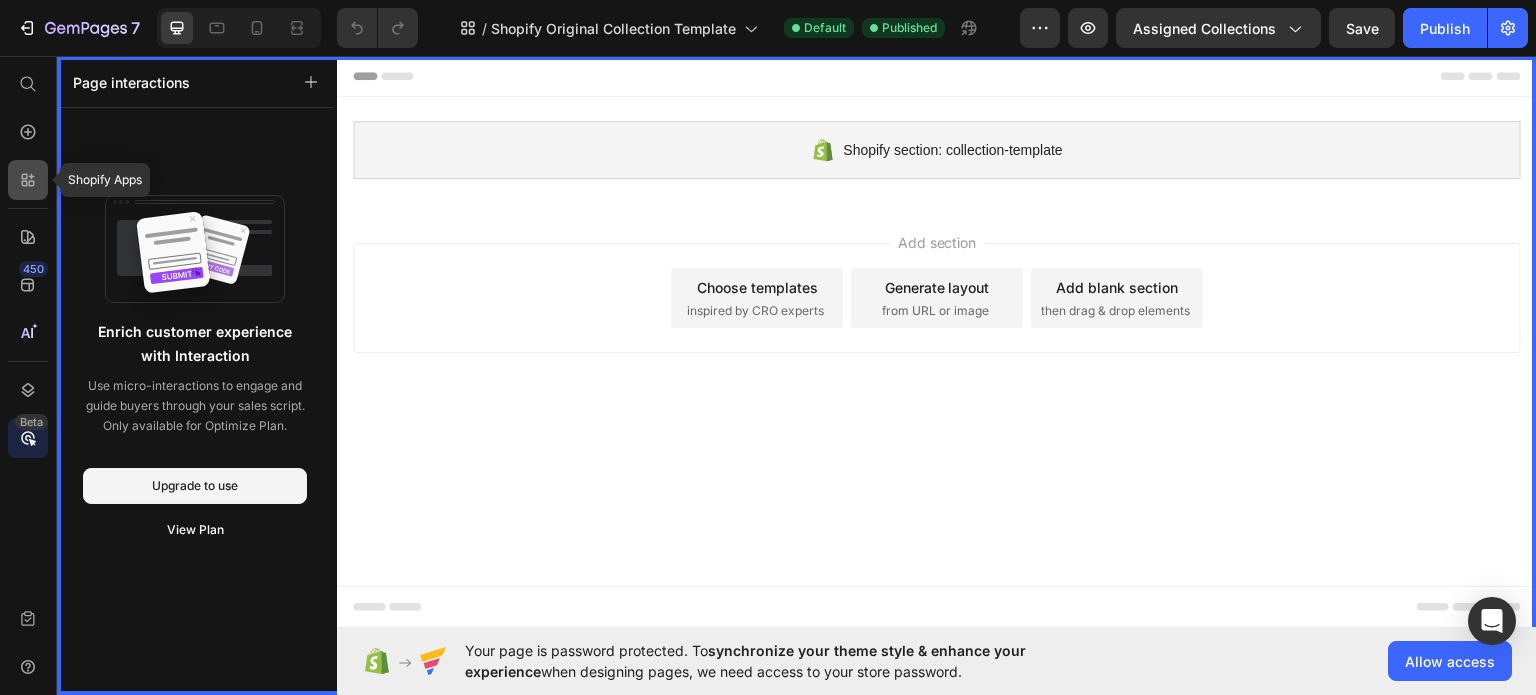 click 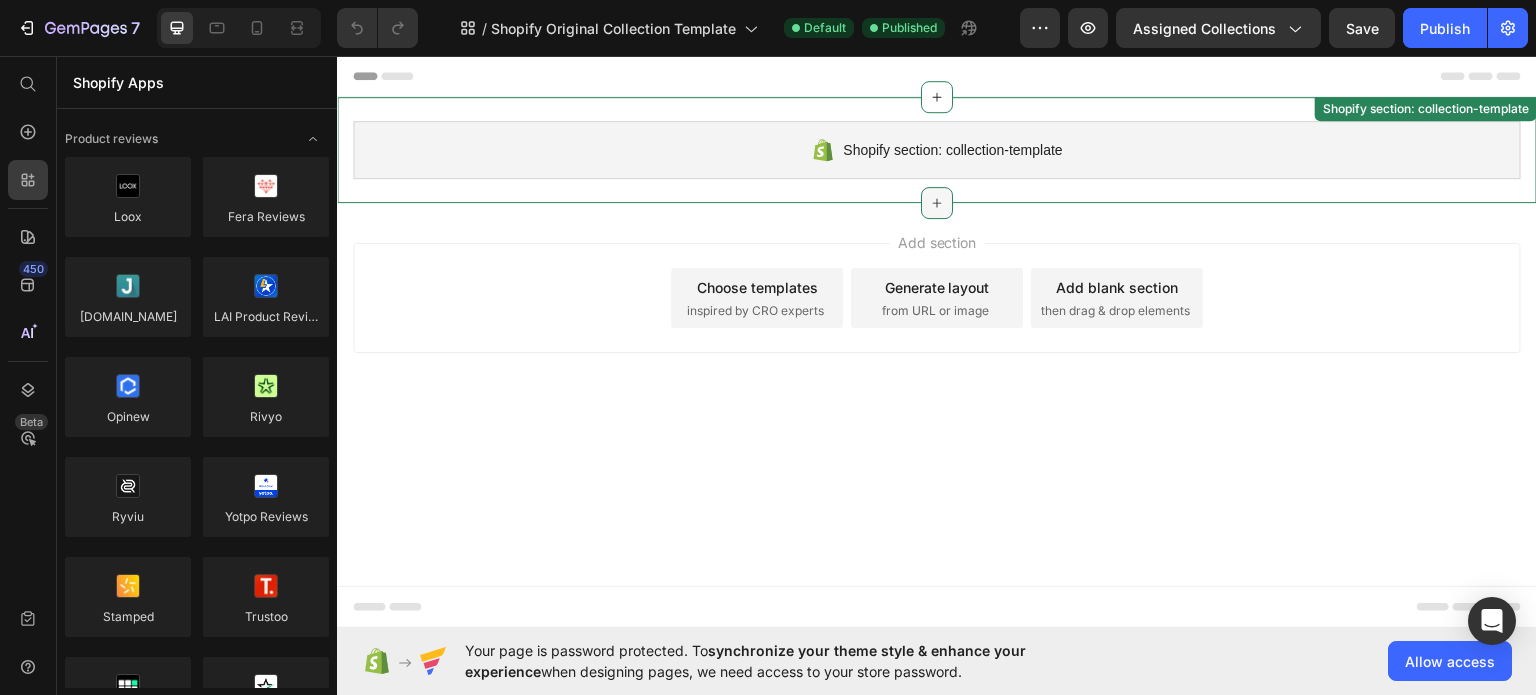 click 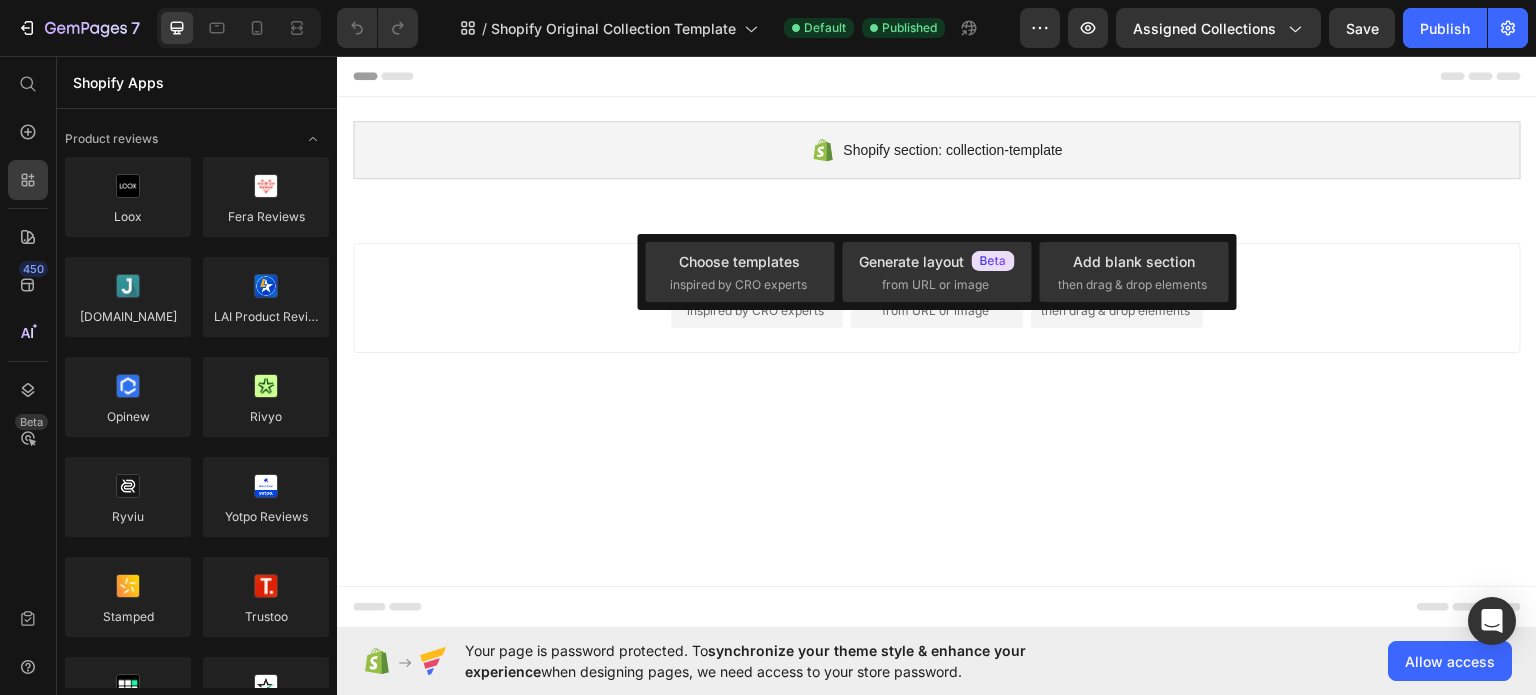 click on "Shopify section: collection-template Shopify section: collection-template Root Start with Sections from sidebar Add sections Add elements Start with Generating from URL or image Add section Choose templates inspired by CRO experts Generate layout from URL or image Add blank section then drag & drop elements" at bounding box center [937, 341] 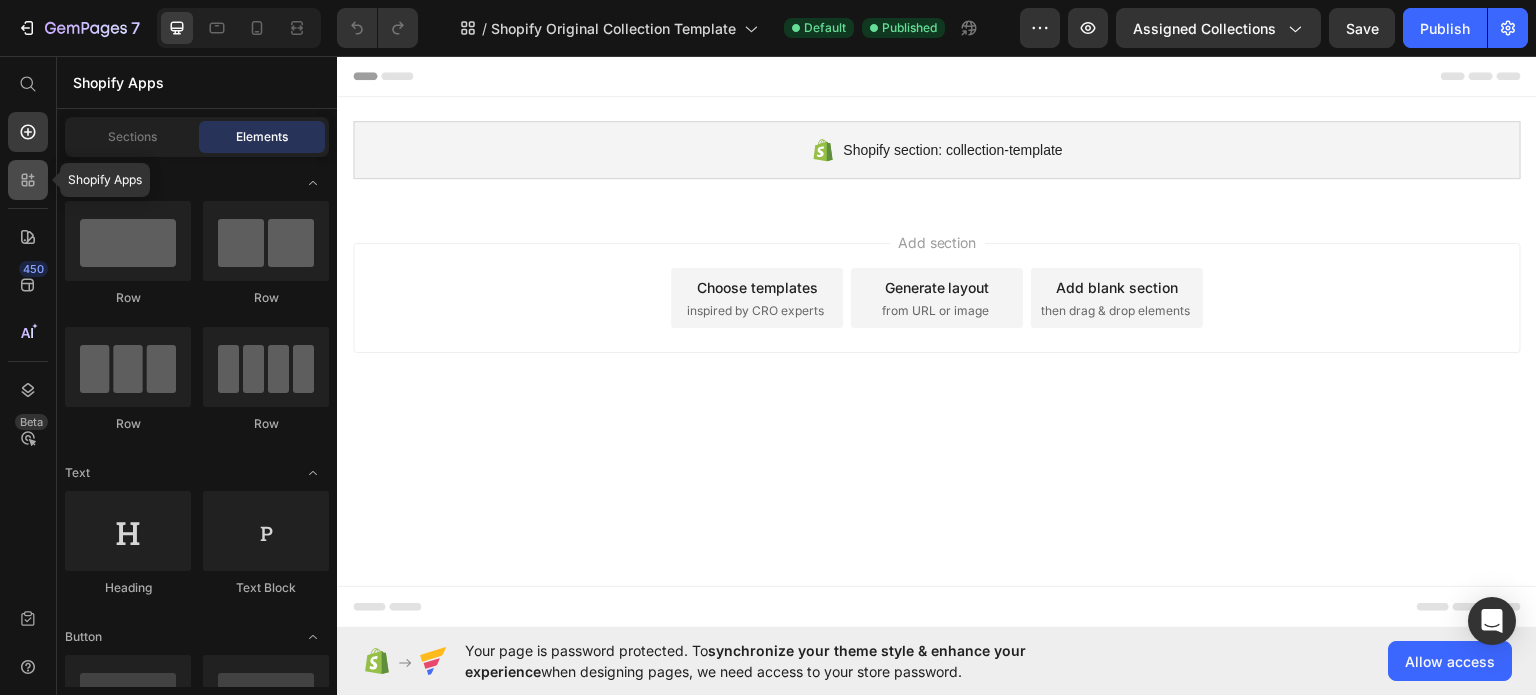 click 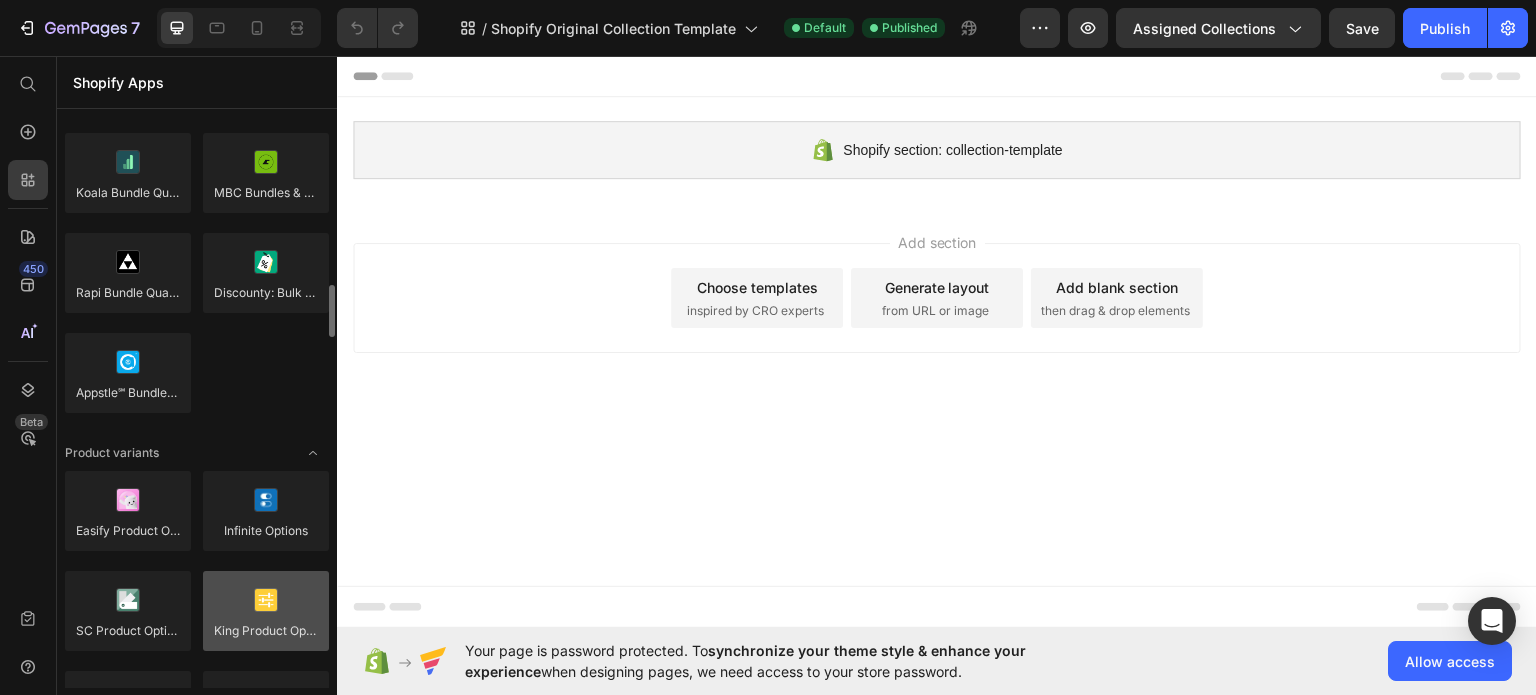 scroll, scrollTop: 2000, scrollLeft: 0, axis: vertical 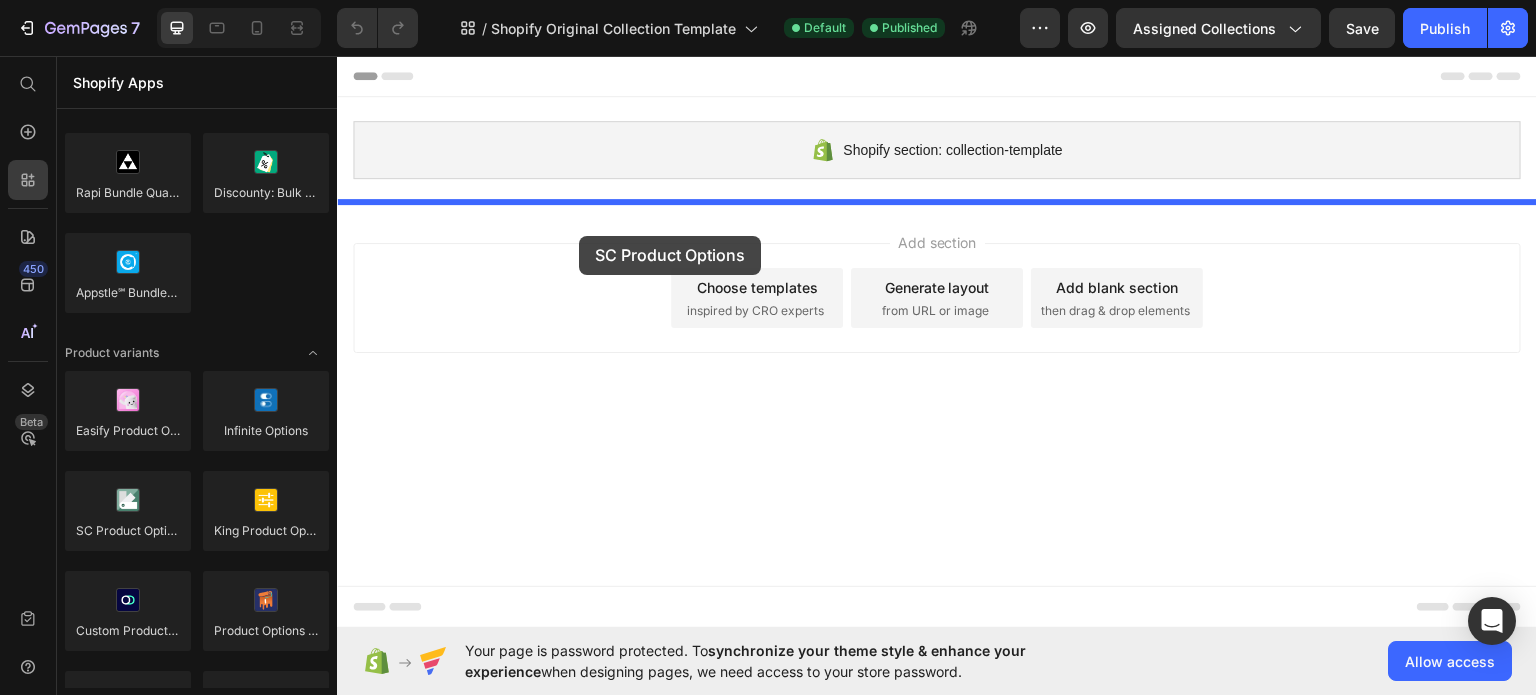 drag, startPoint x: 473, startPoint y: 572, endPoint x: 579, endPoint y: 235, distance: 353.2775 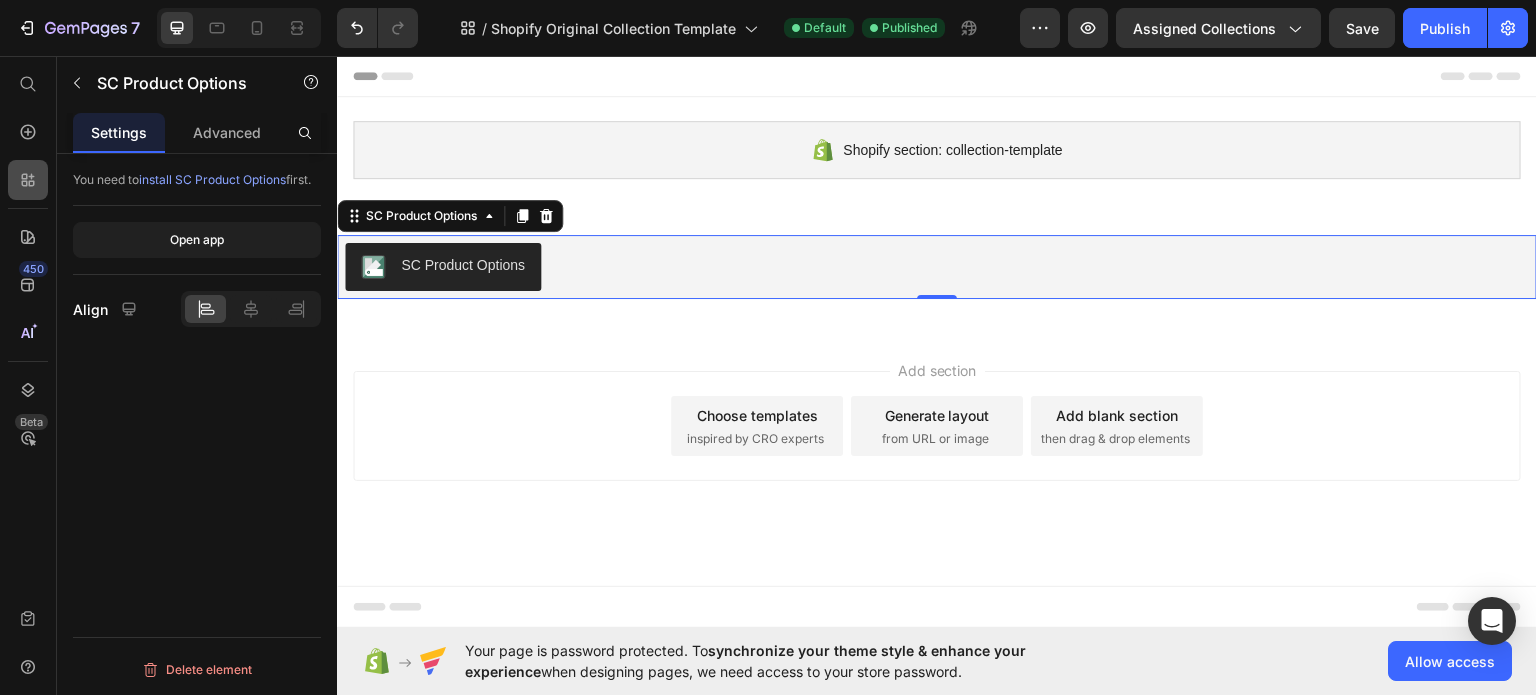 click 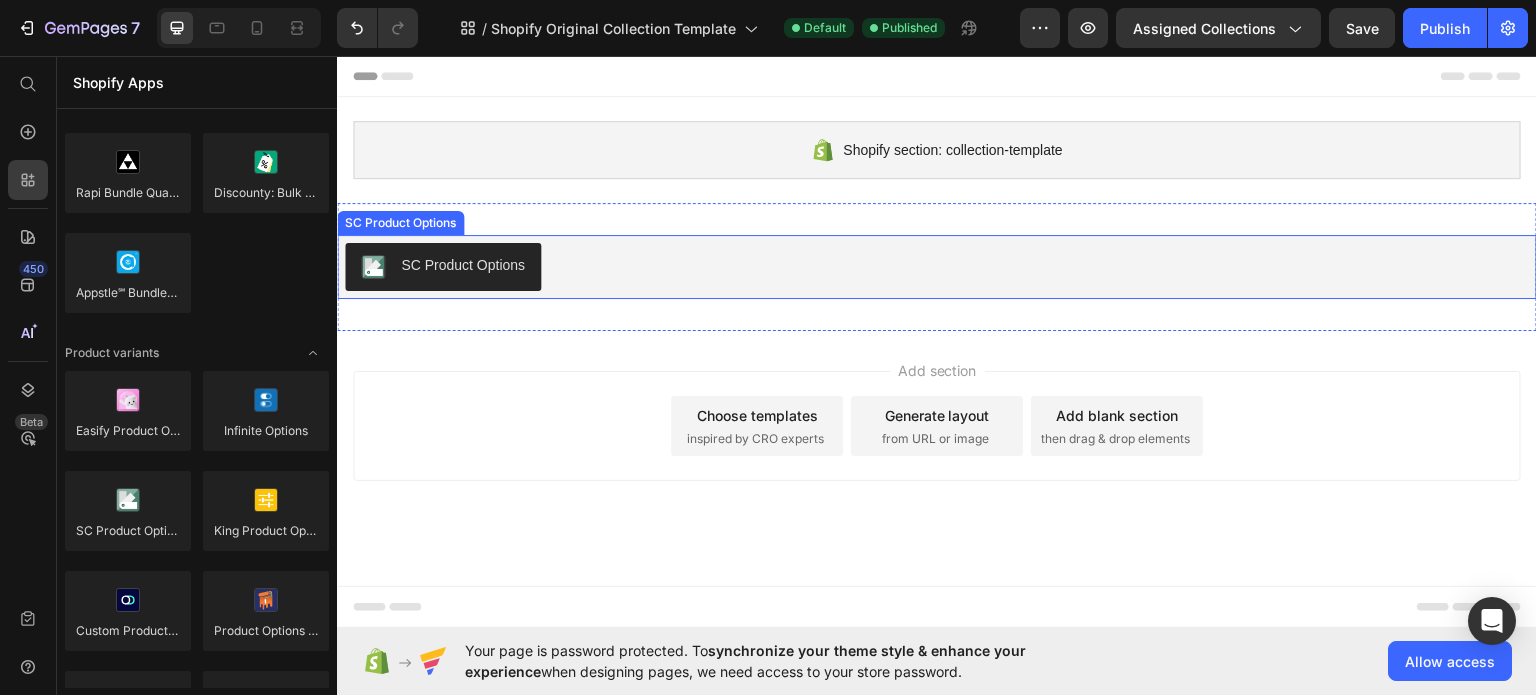 click on "SC Product Options" at bounding box center [463, 264] 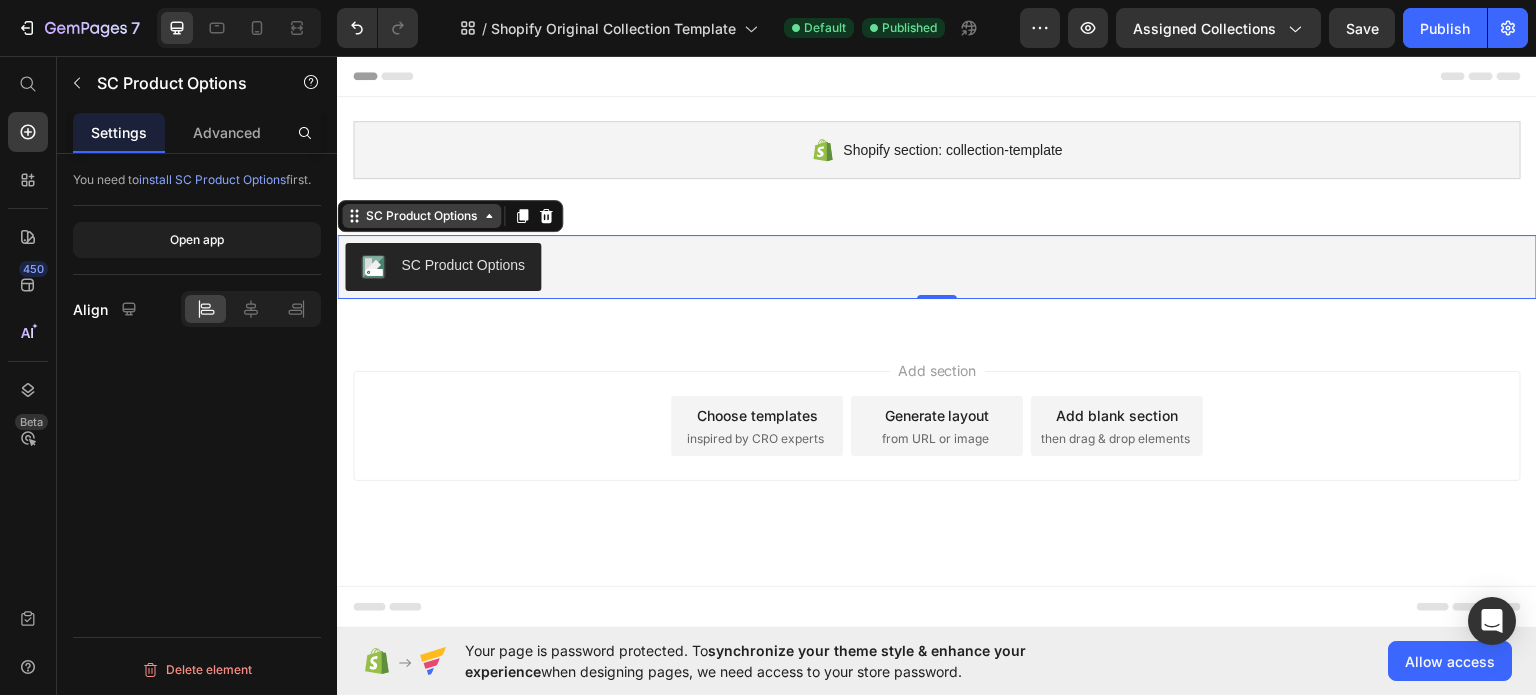 click 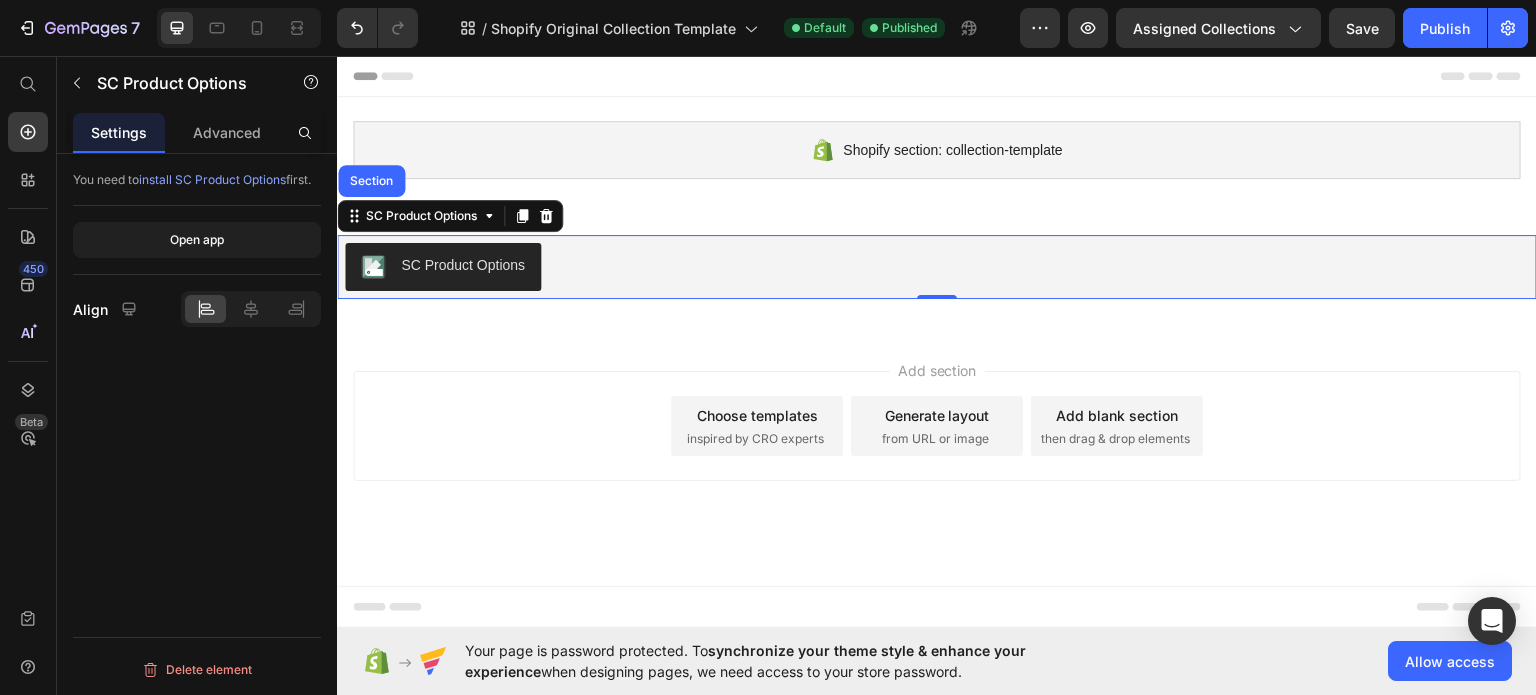 click on "SC Product Options" at bounding box center [443, 266] 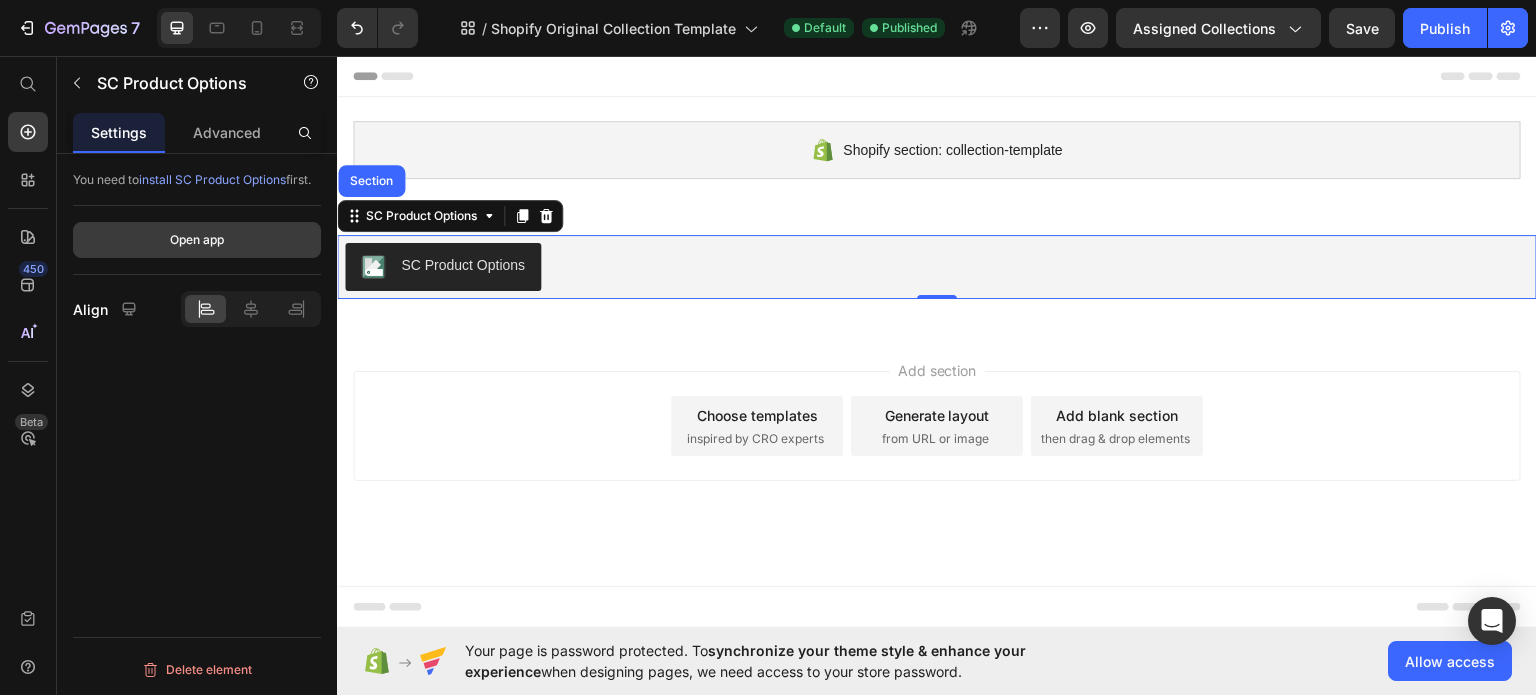 click on "Open app" at bounding box center [197, 240] 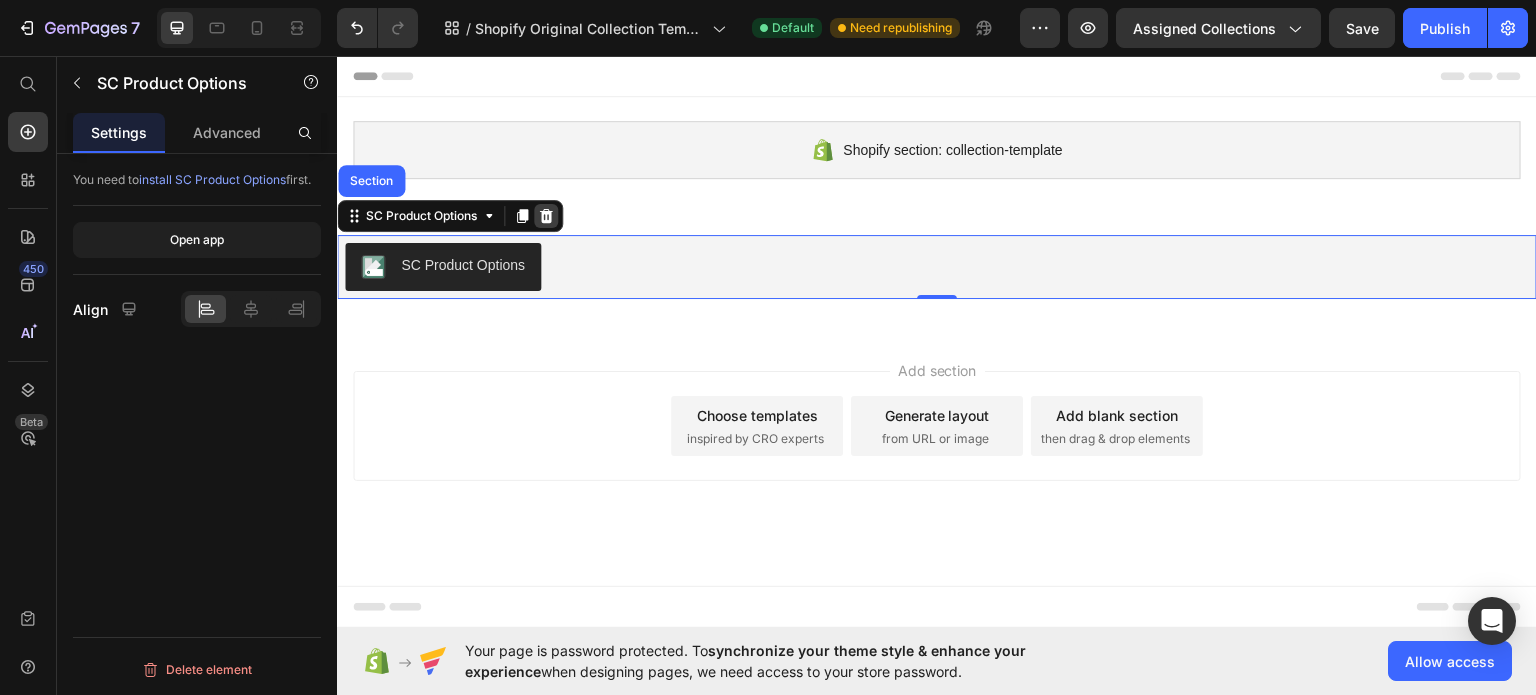 click 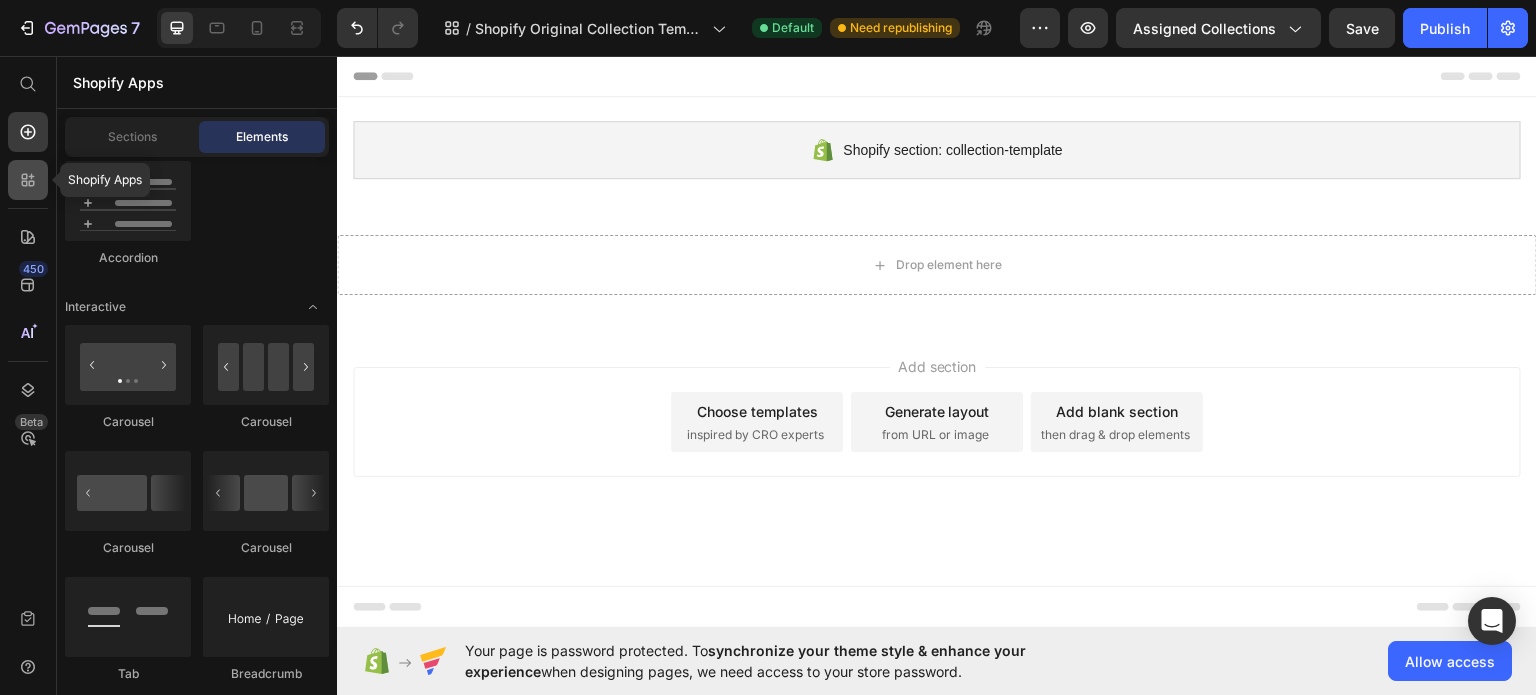 click 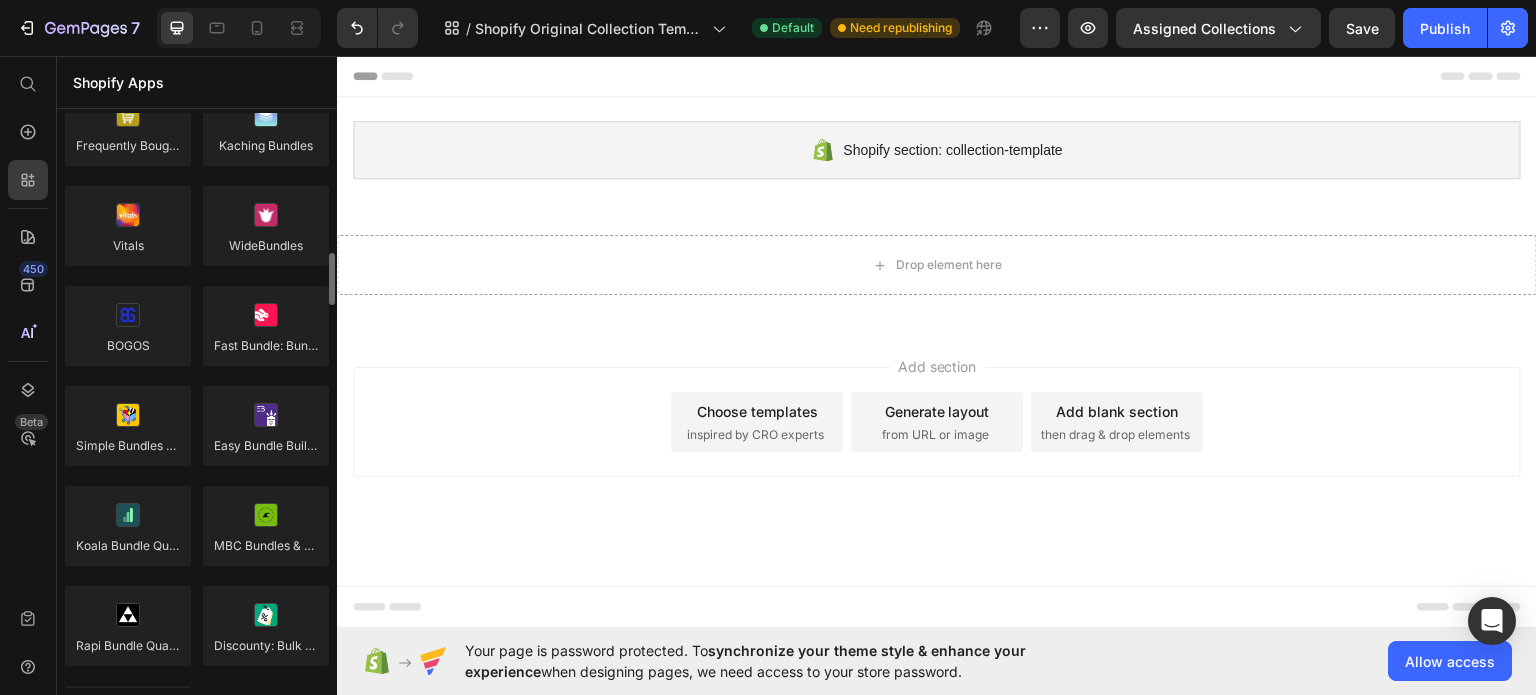 scroll, scrollTop: 1347, scrollLeft: 0, axis: vertical 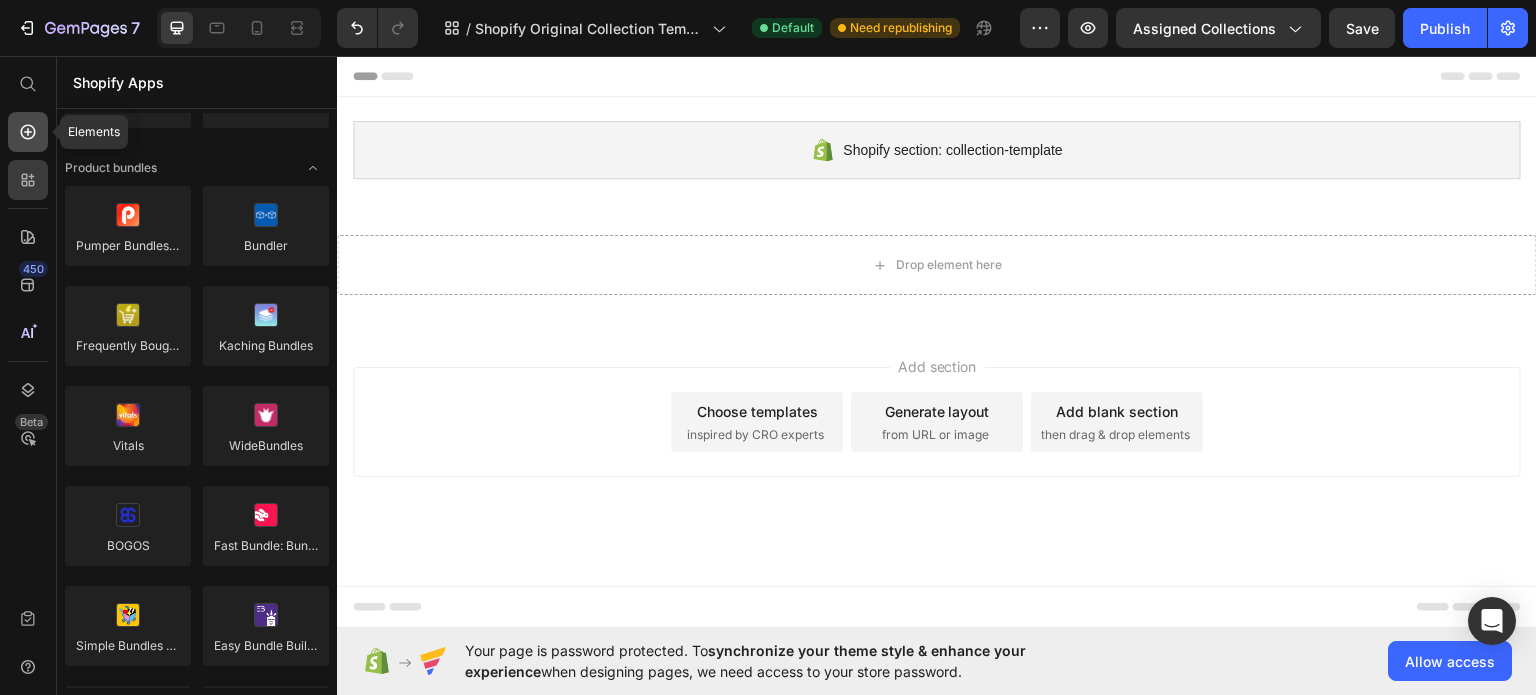 click 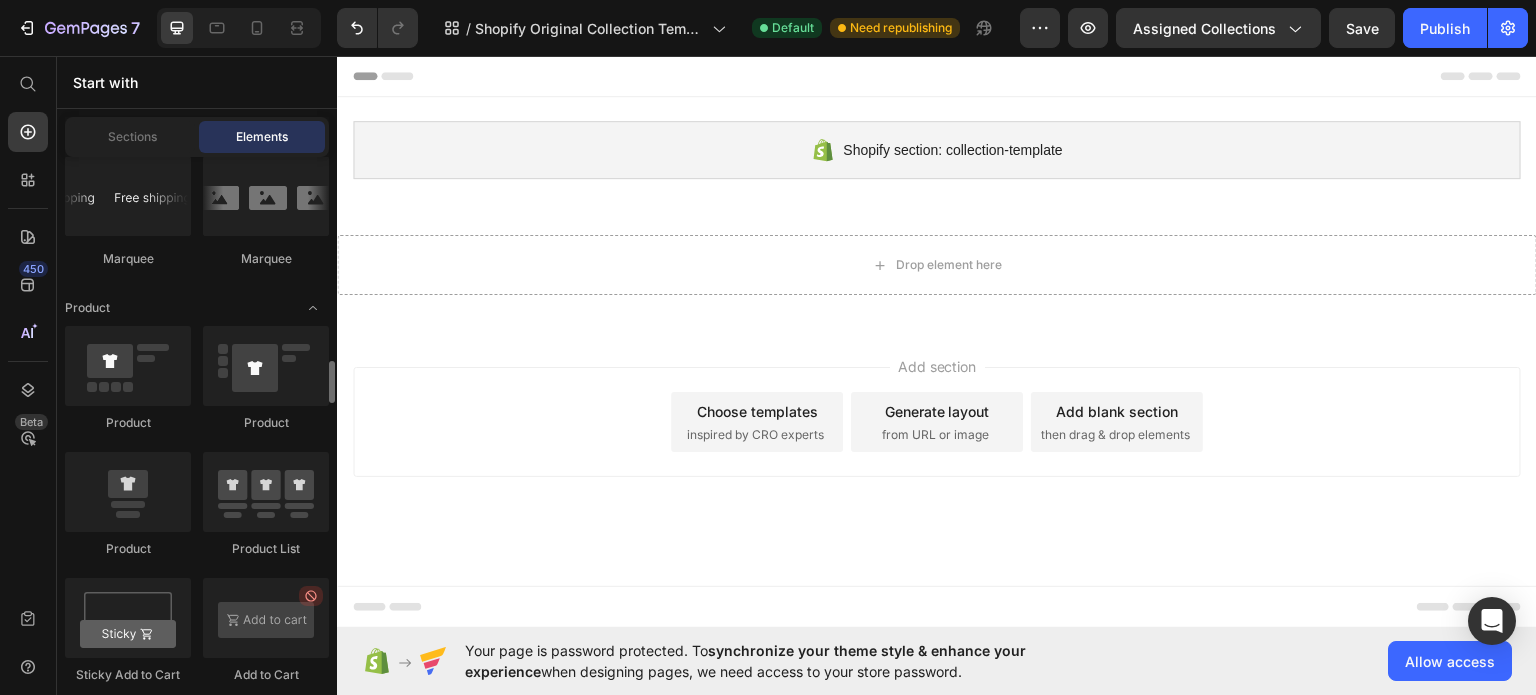 scroll, scrollTop: 2847, scrollLeft: 0, axis: vertical 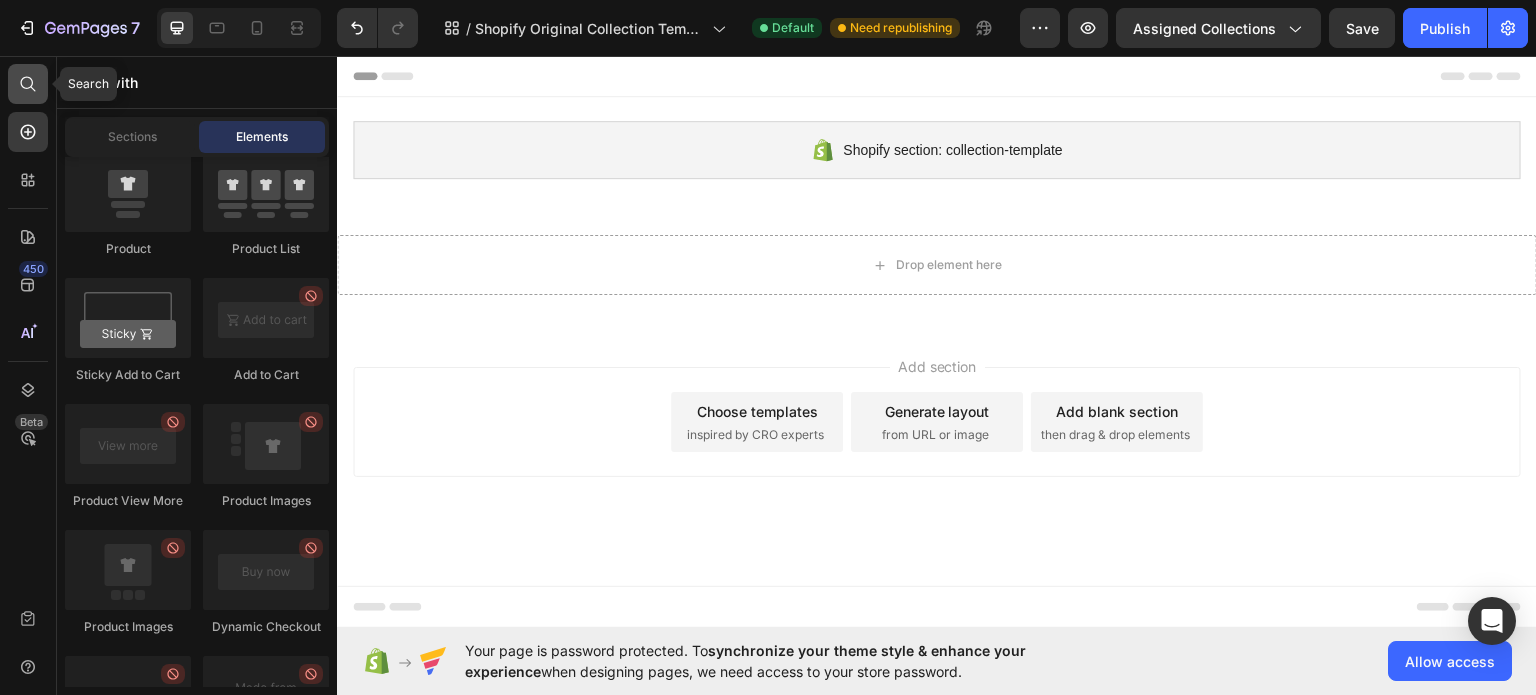 click 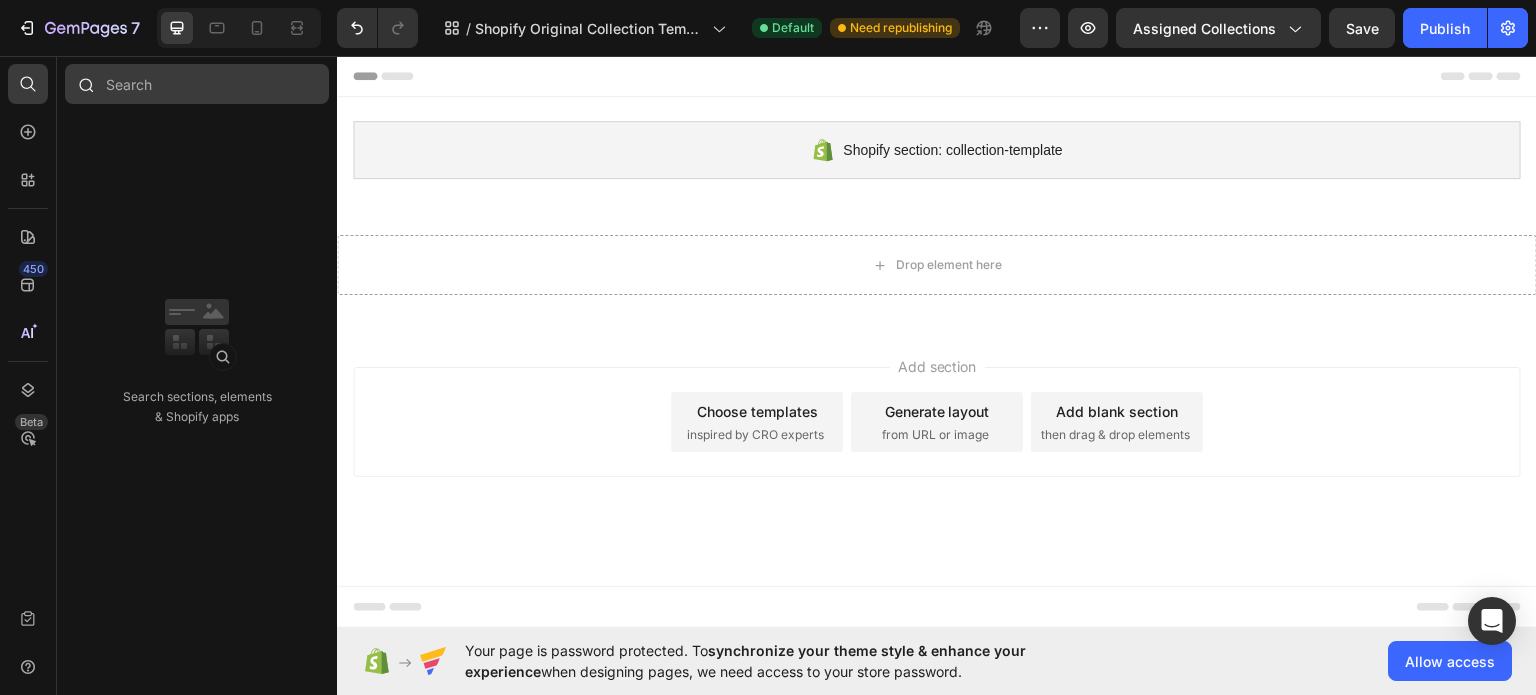 click at bounding box center [197, 84] 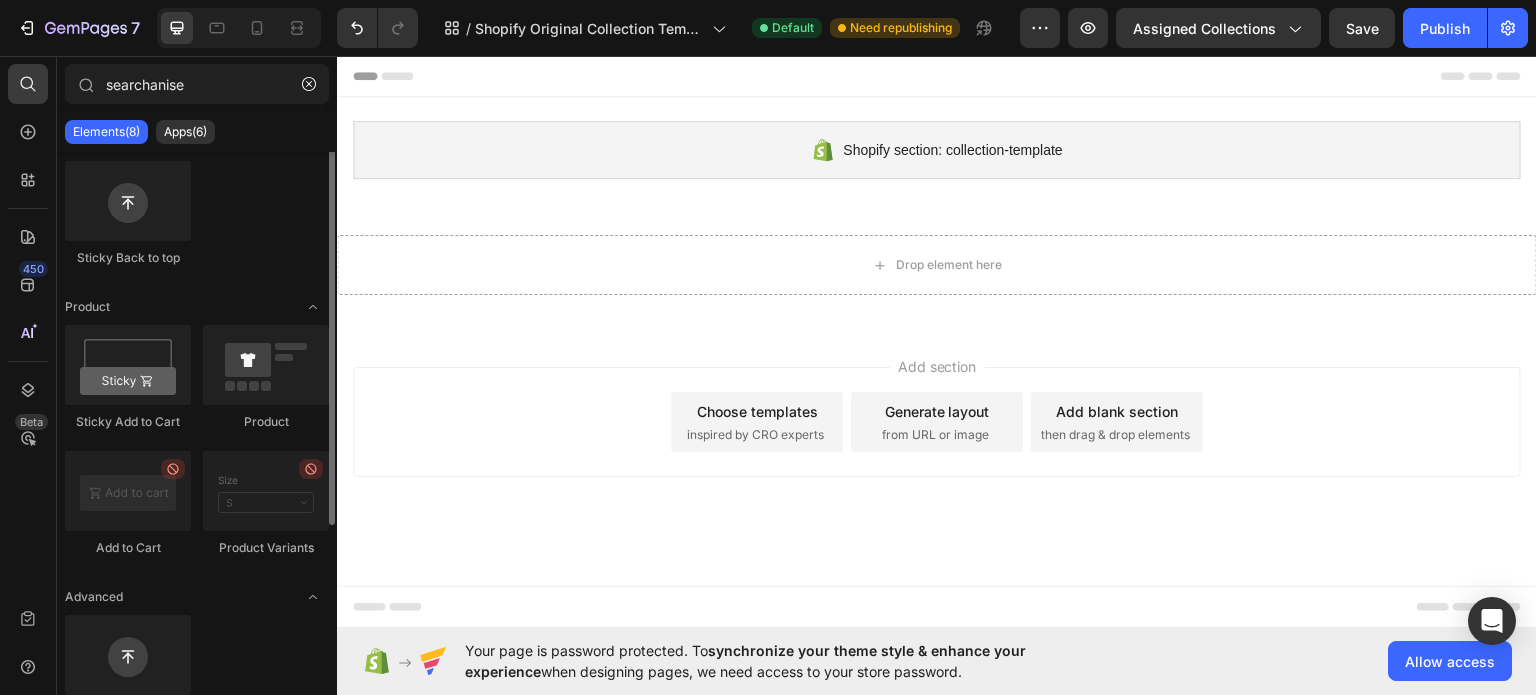 scroll, scrollTop: 0, scrollLeft: 0, axis: both 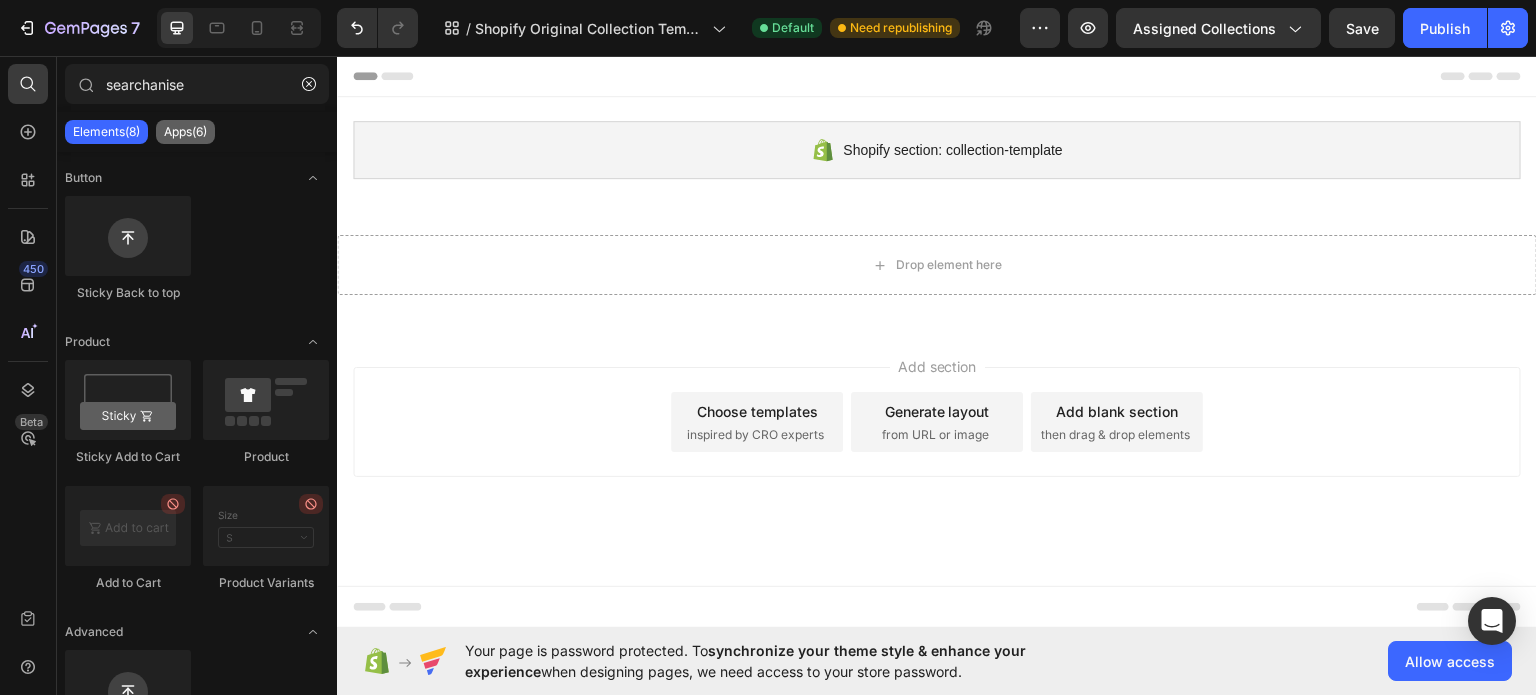 type on "searchanise" 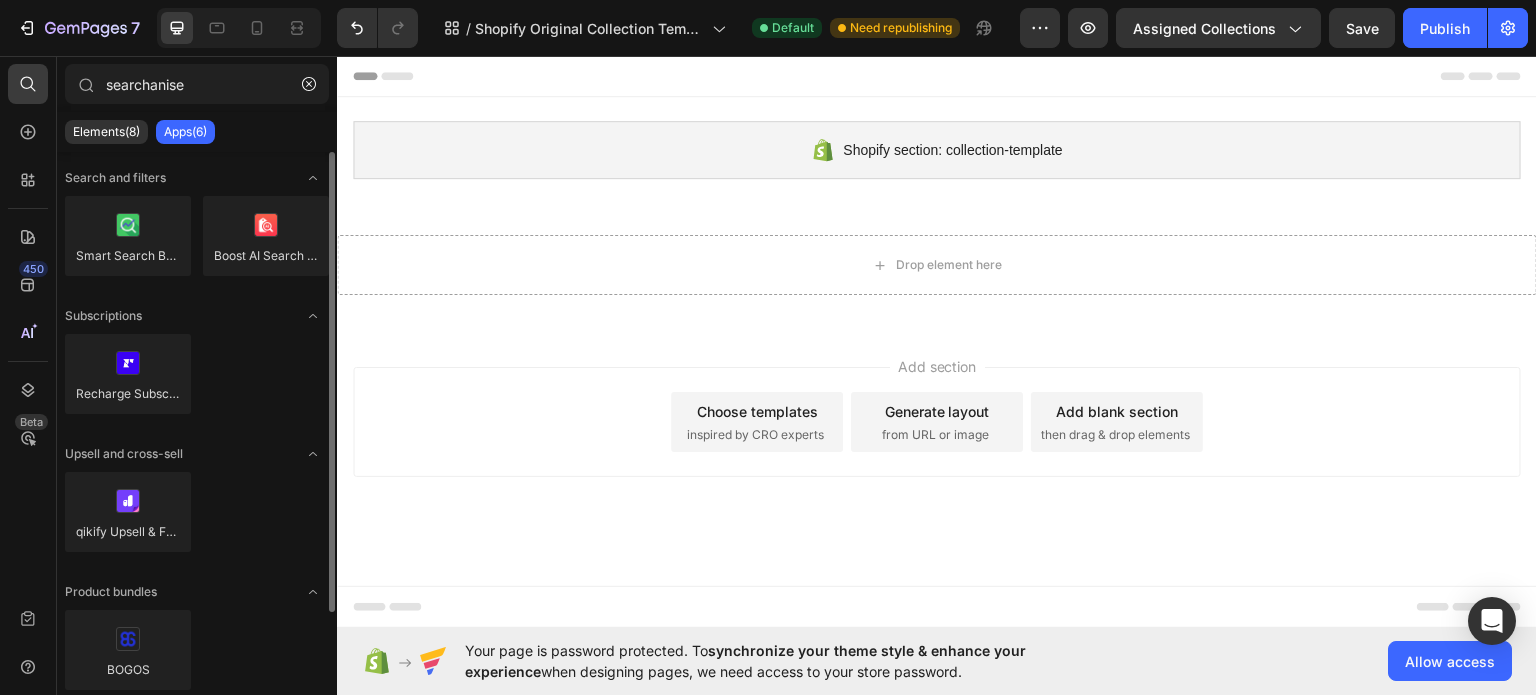 scroll, scrollTop: 143, scrollLeft: 0, axis: vertical 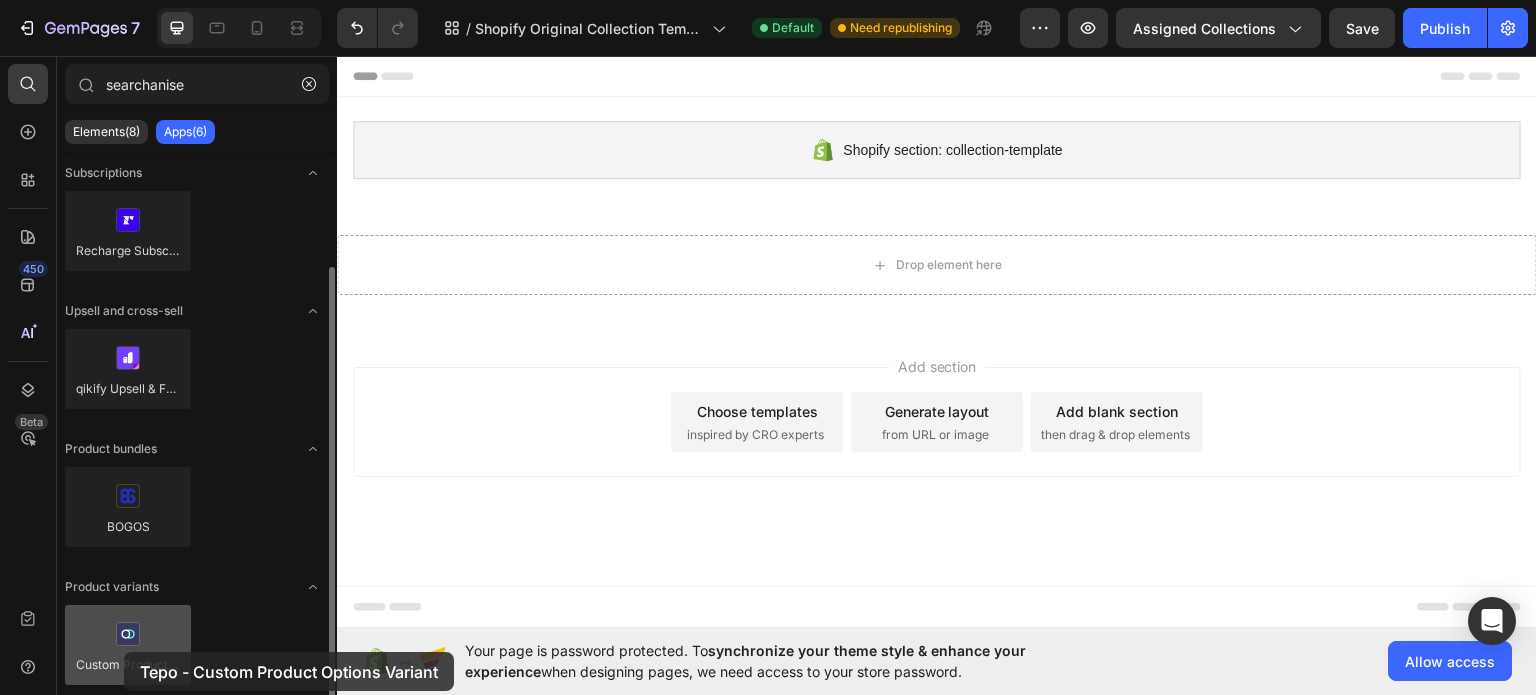 click at bounding box center (128, 645) 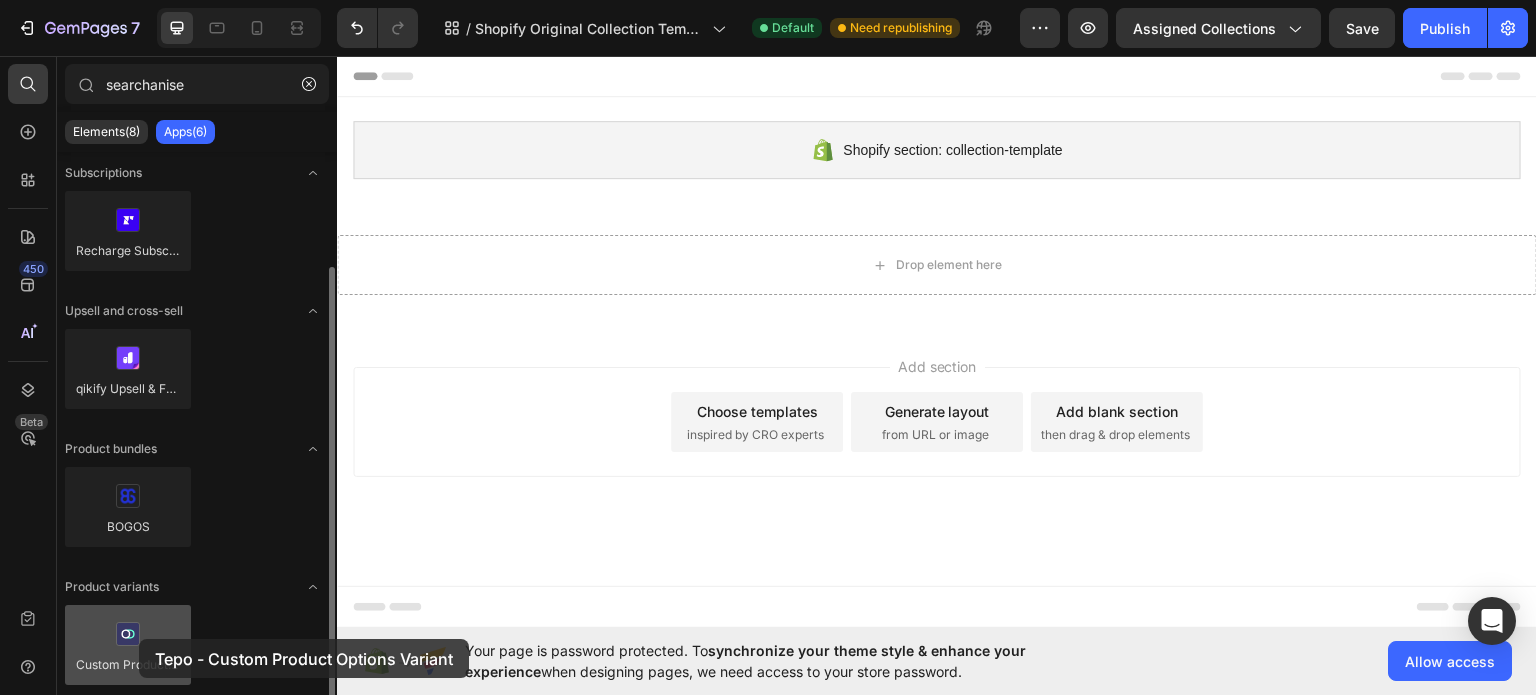 drag, startPoint x: 123, startPoint y: 640, endPoint x: 139, endPoint y: 639, distance: 16.03122 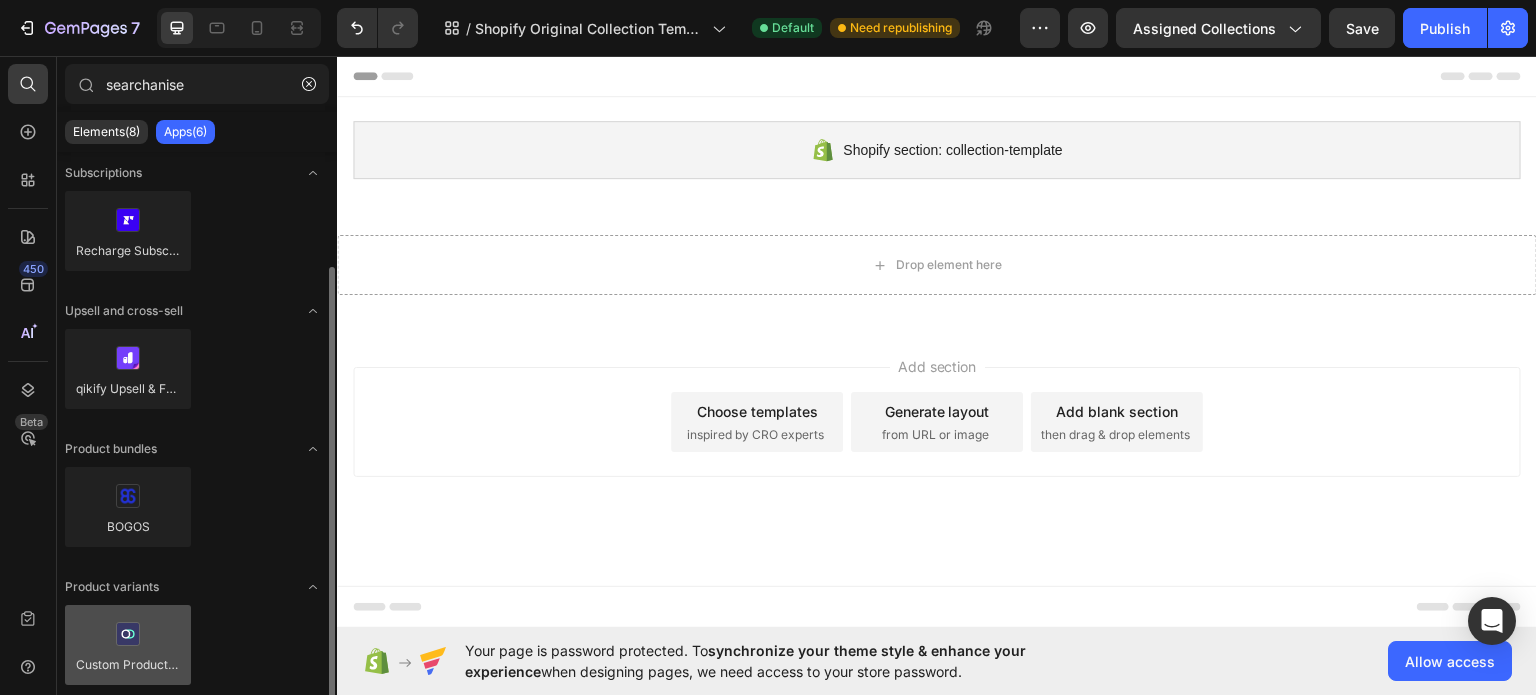 scroll, scrollTop: 0, scrollLeft: 0, axis: both 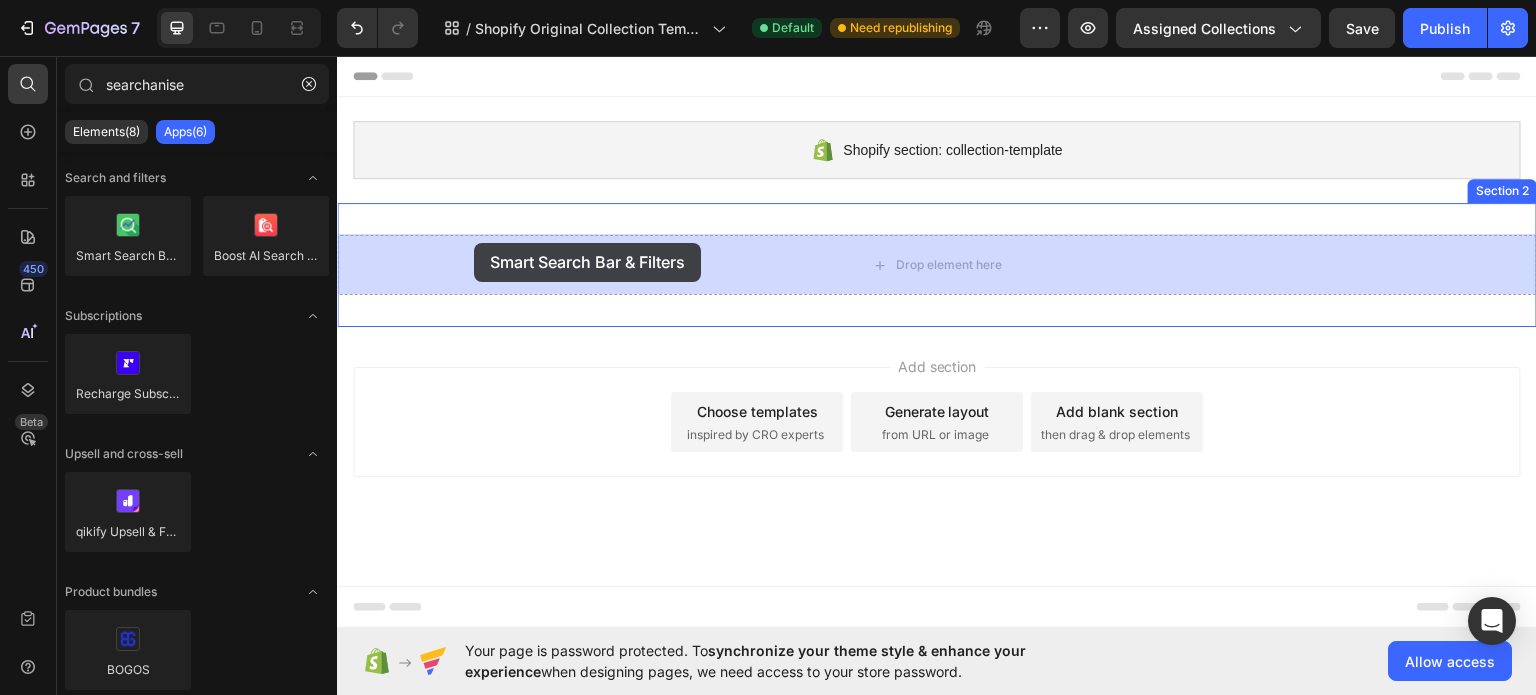 drag, startPoint x: 475, startPoint y: 283, endPoint x: 474, endPoint y: 242, distance: 41.01219 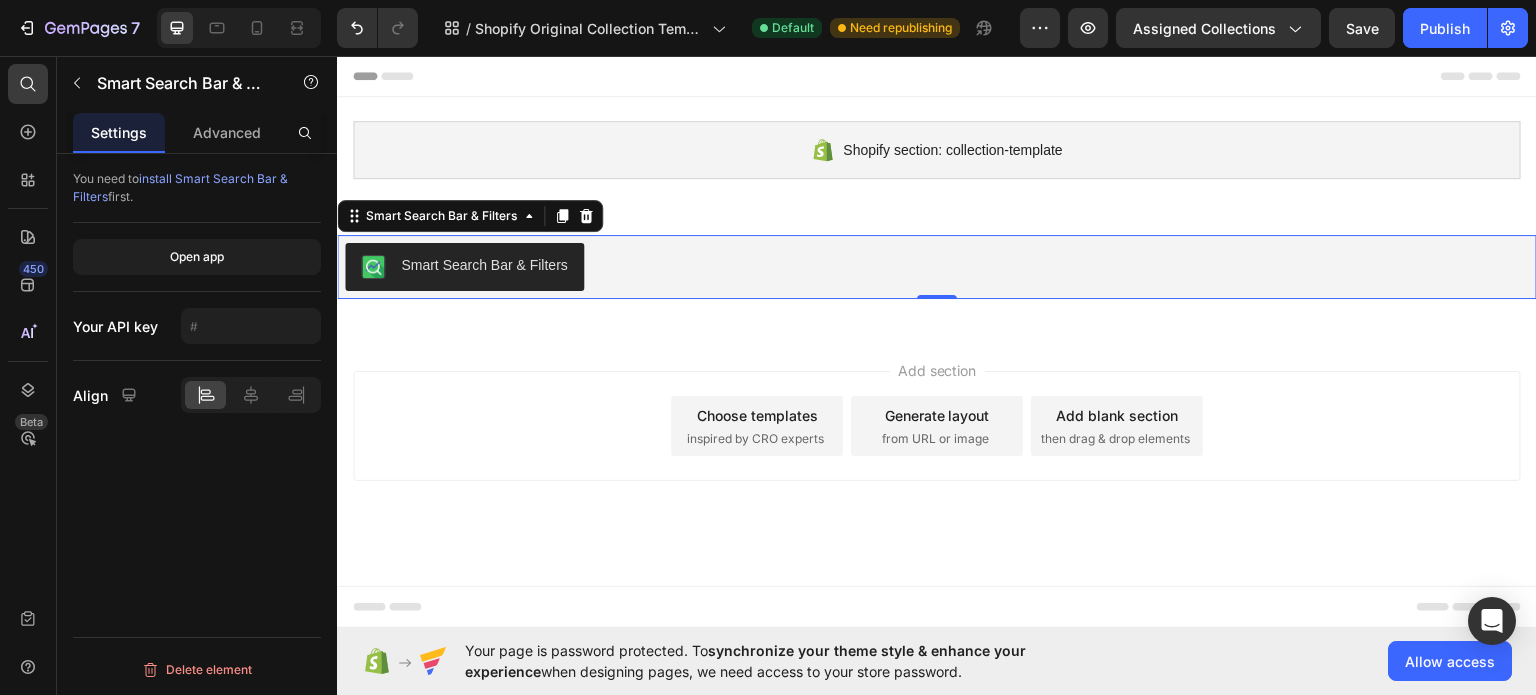 click on "Smart Search Bar & Filters" at bounding box center (484, 264) 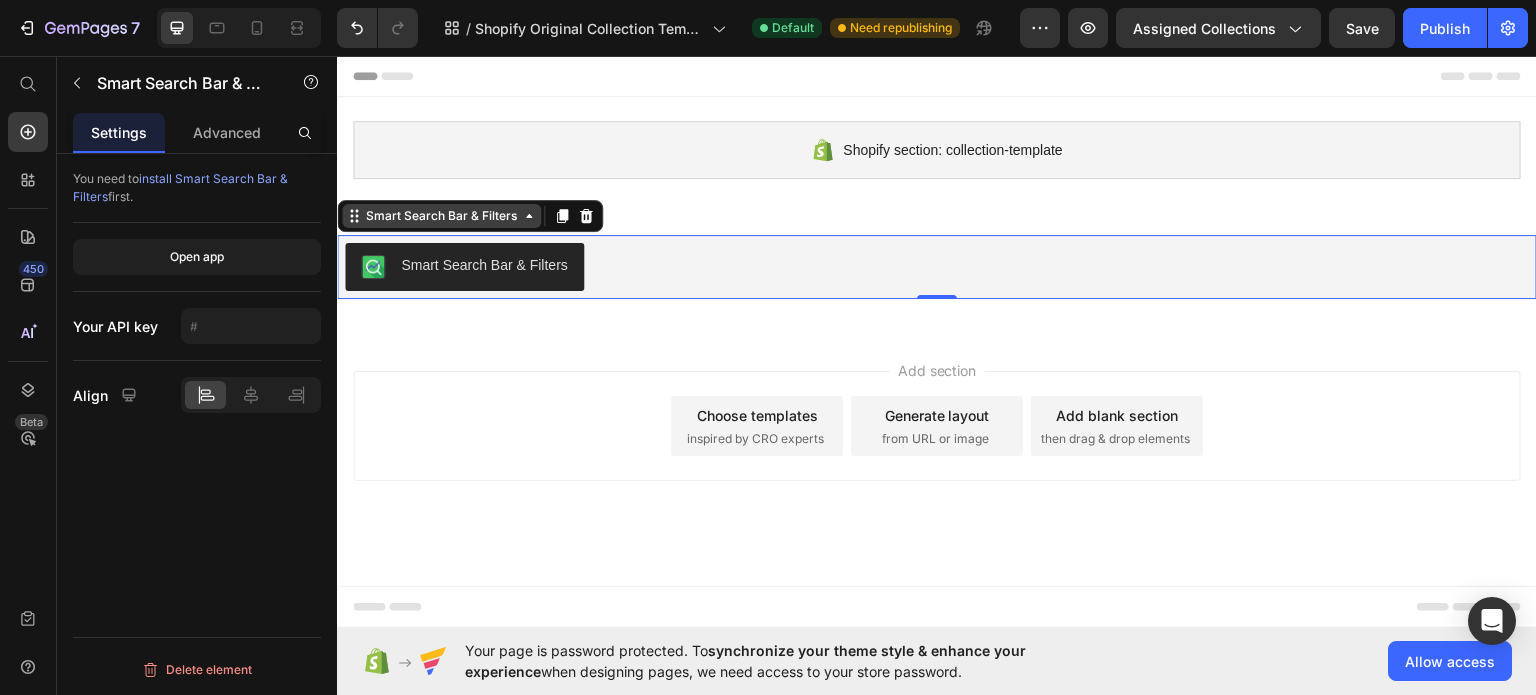 click 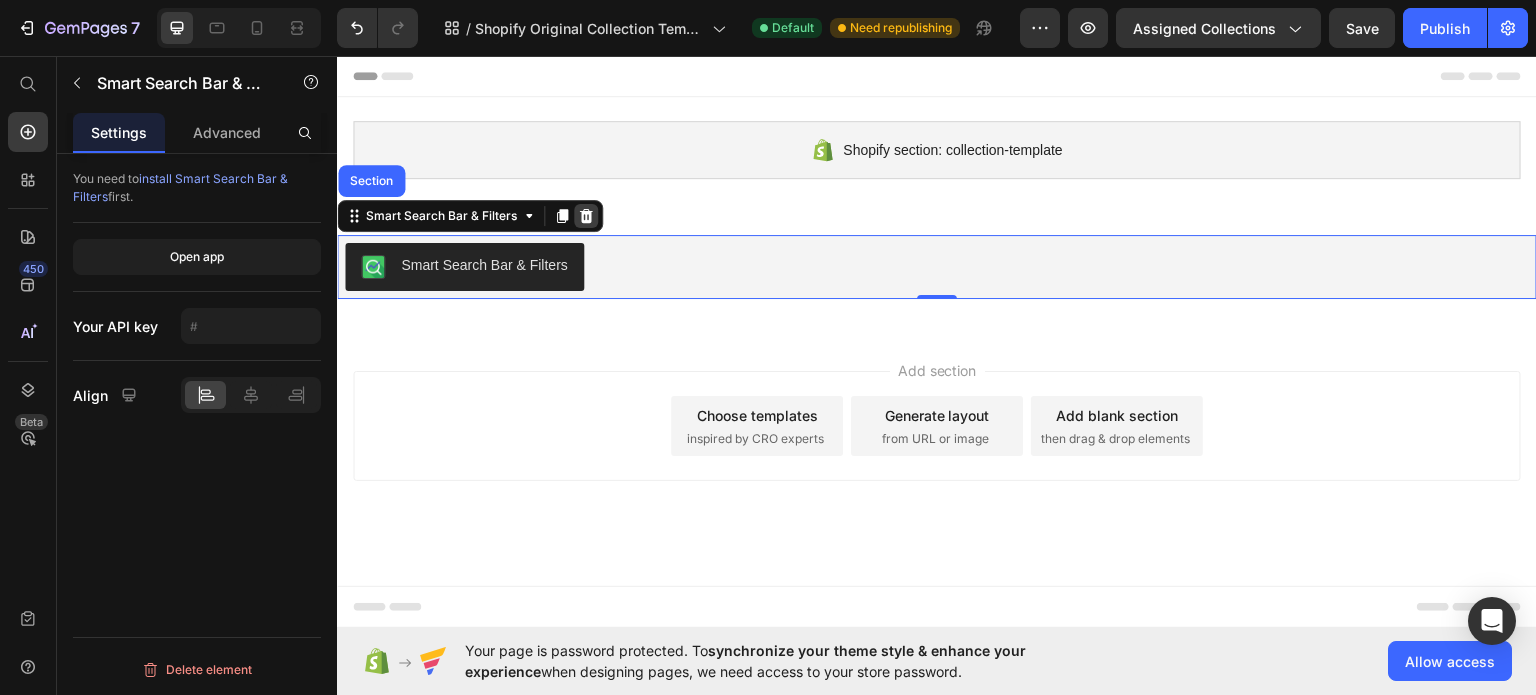 click 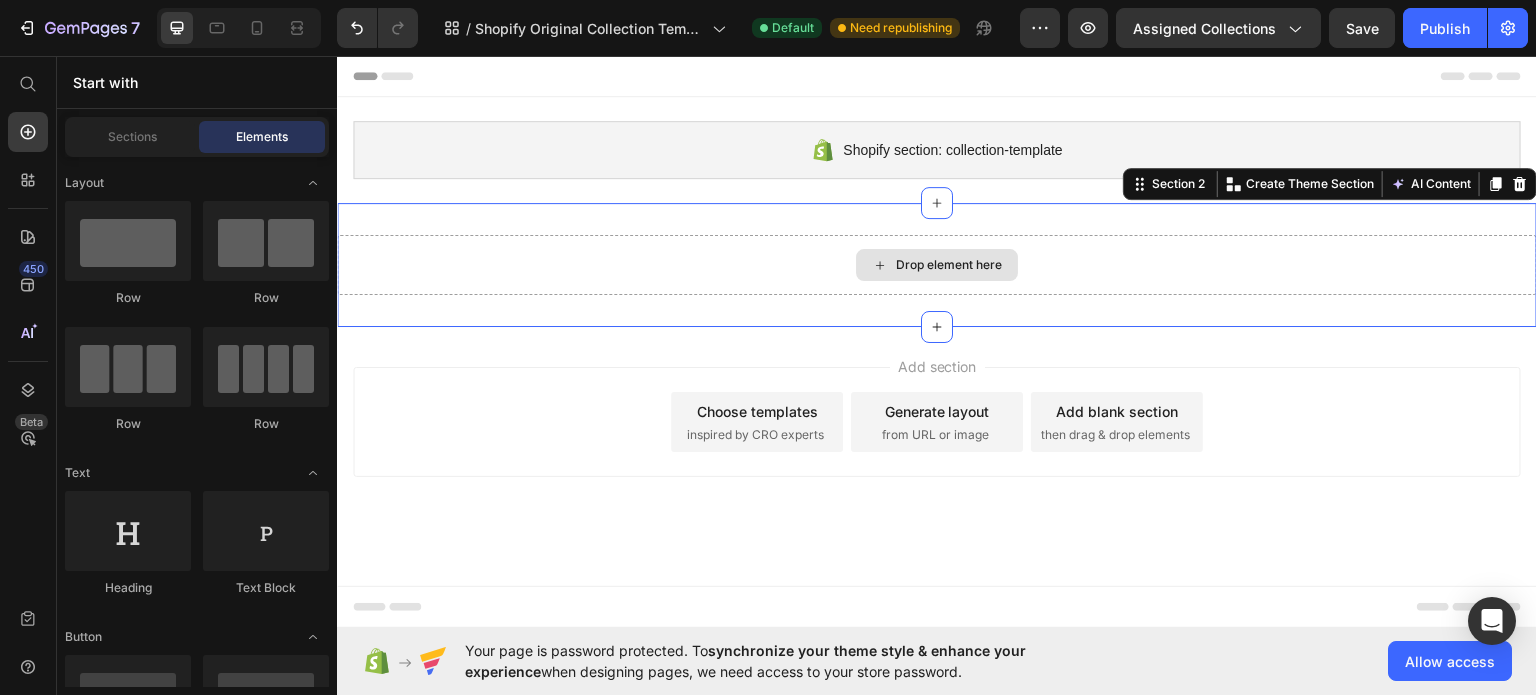 click on "Drop element here" at bounding box center [937, 264] 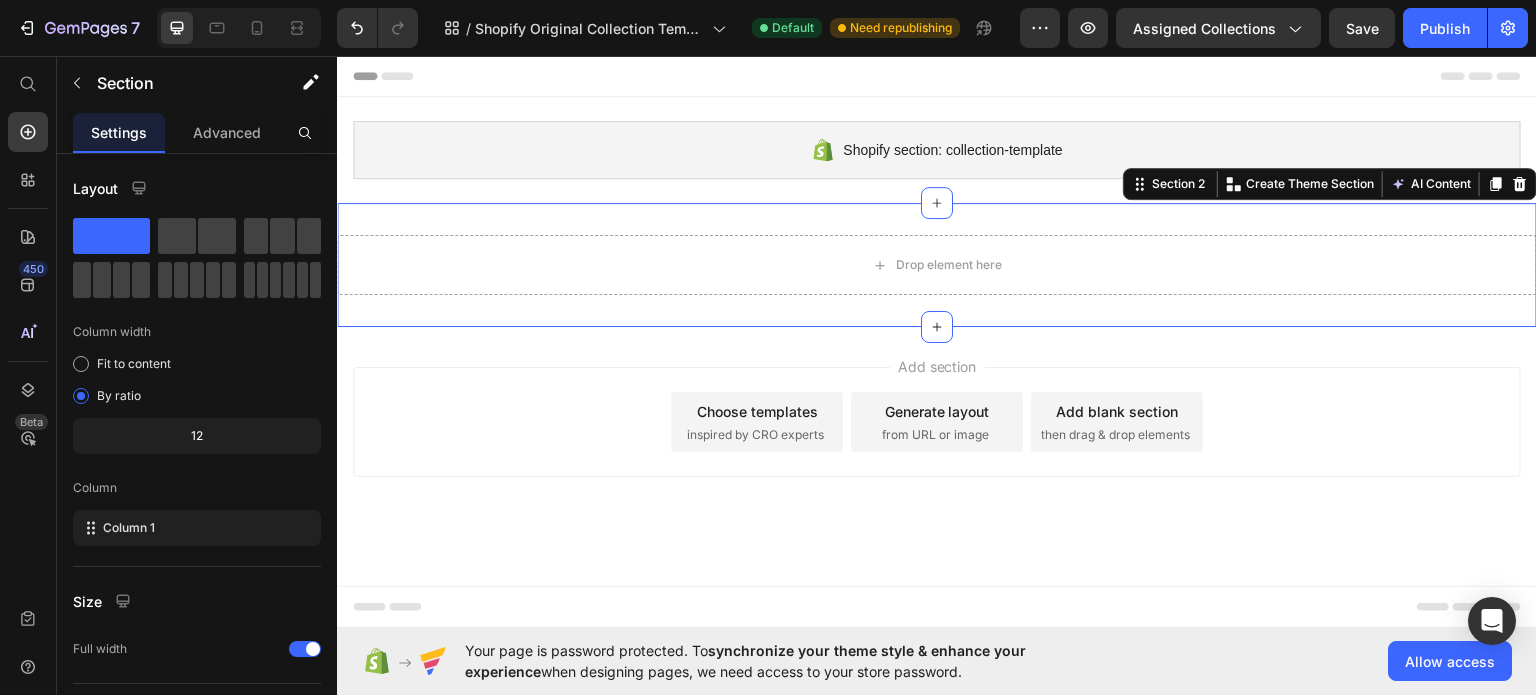 click on "Drop element here Section 2   You can create reusable sections Create Theme Section AI Content Write with GemAI What would you like to describe here? Tone and Voice Persuasive Product Herbius testing Nail n Mane Show more Generate" at bounding box center [937, 264] 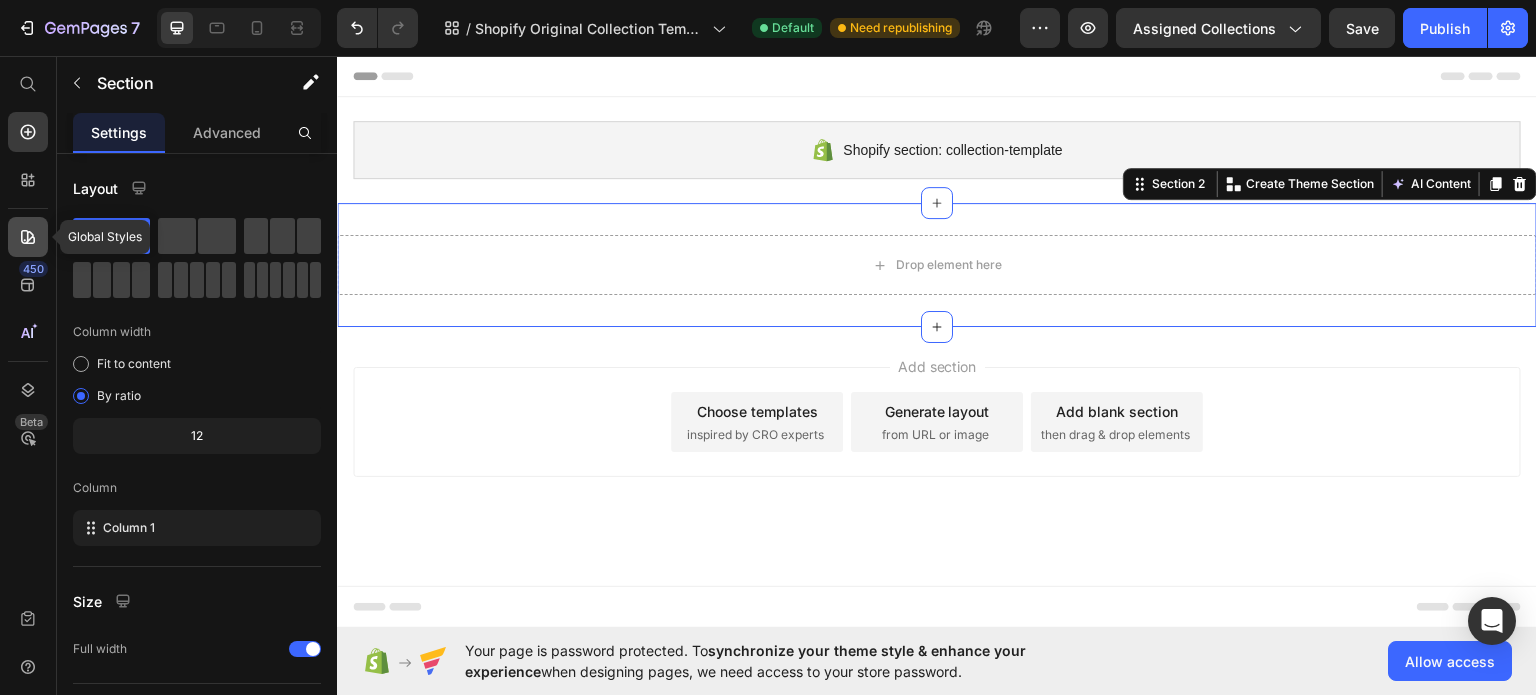 click 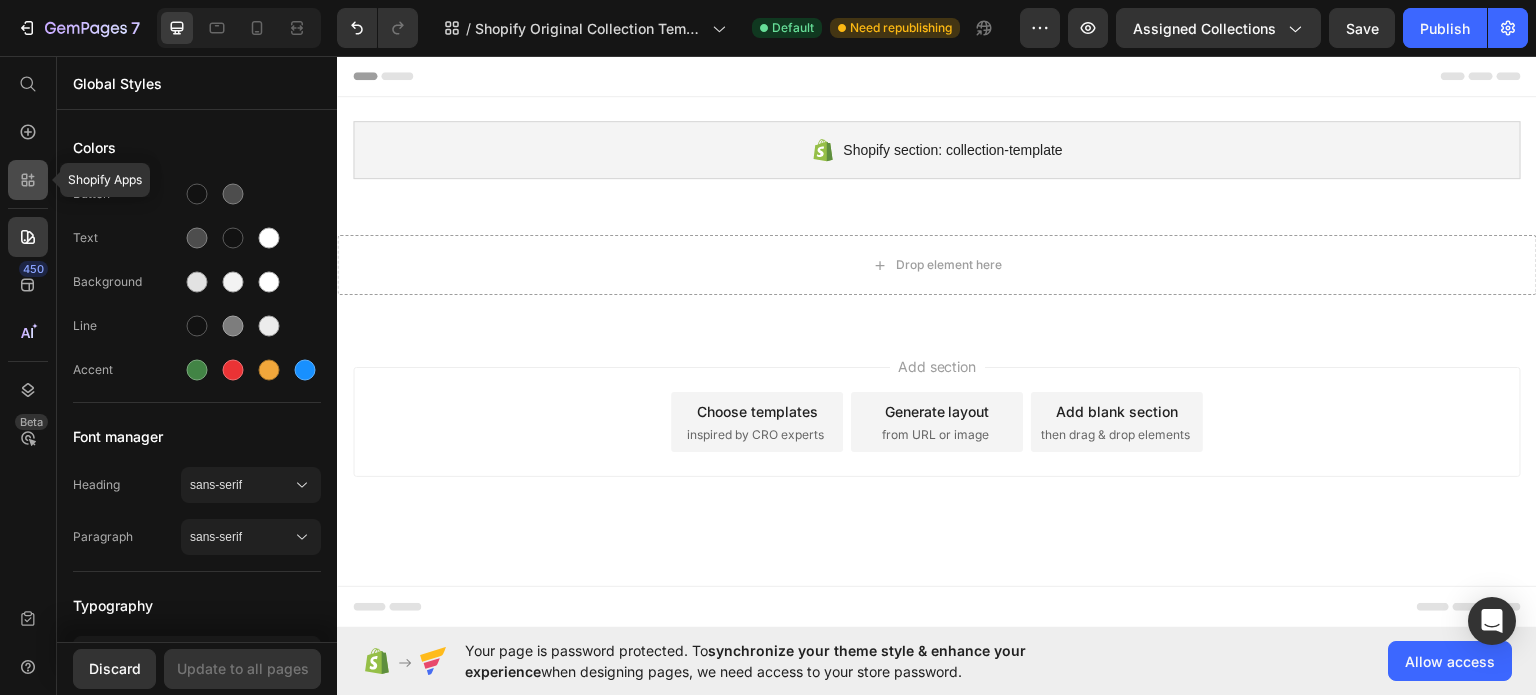 click 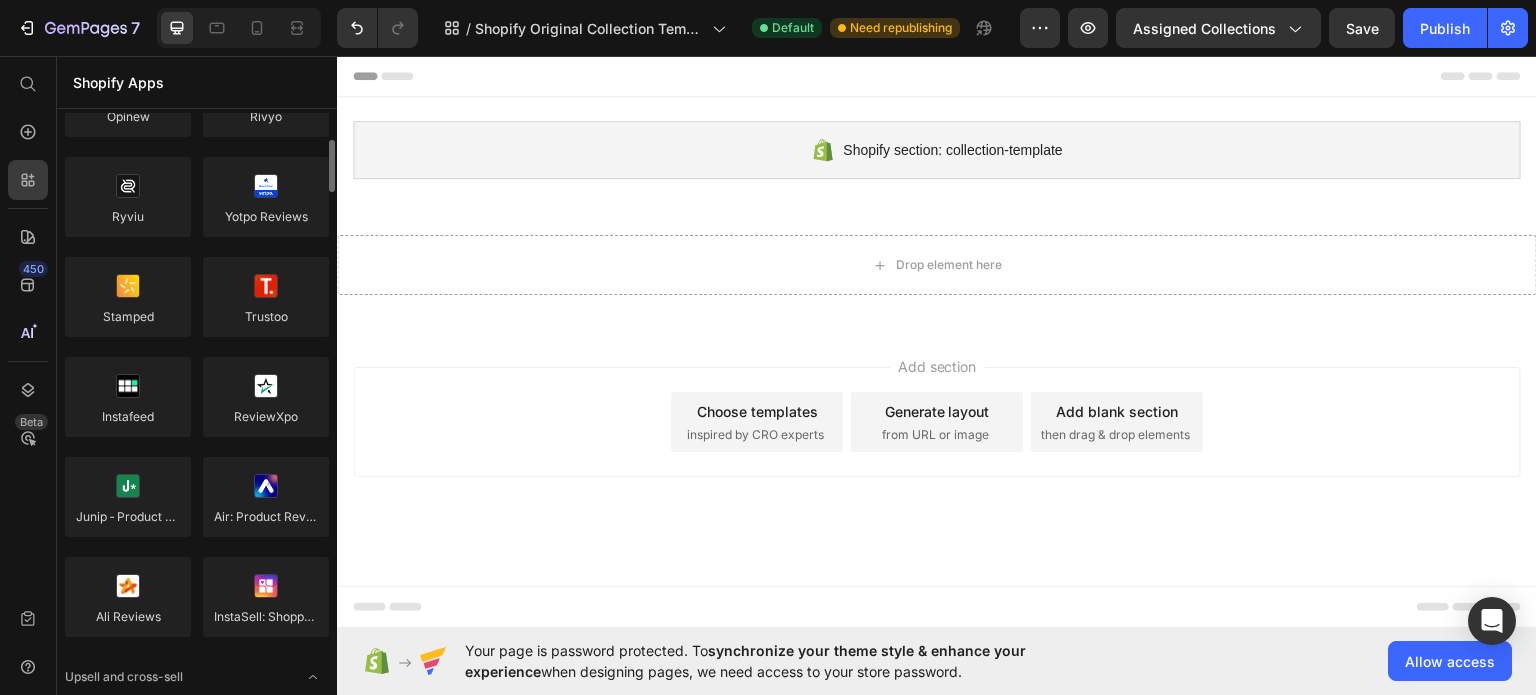 scroll, scrollTop: 0, scrollLeft: 0, axis: both 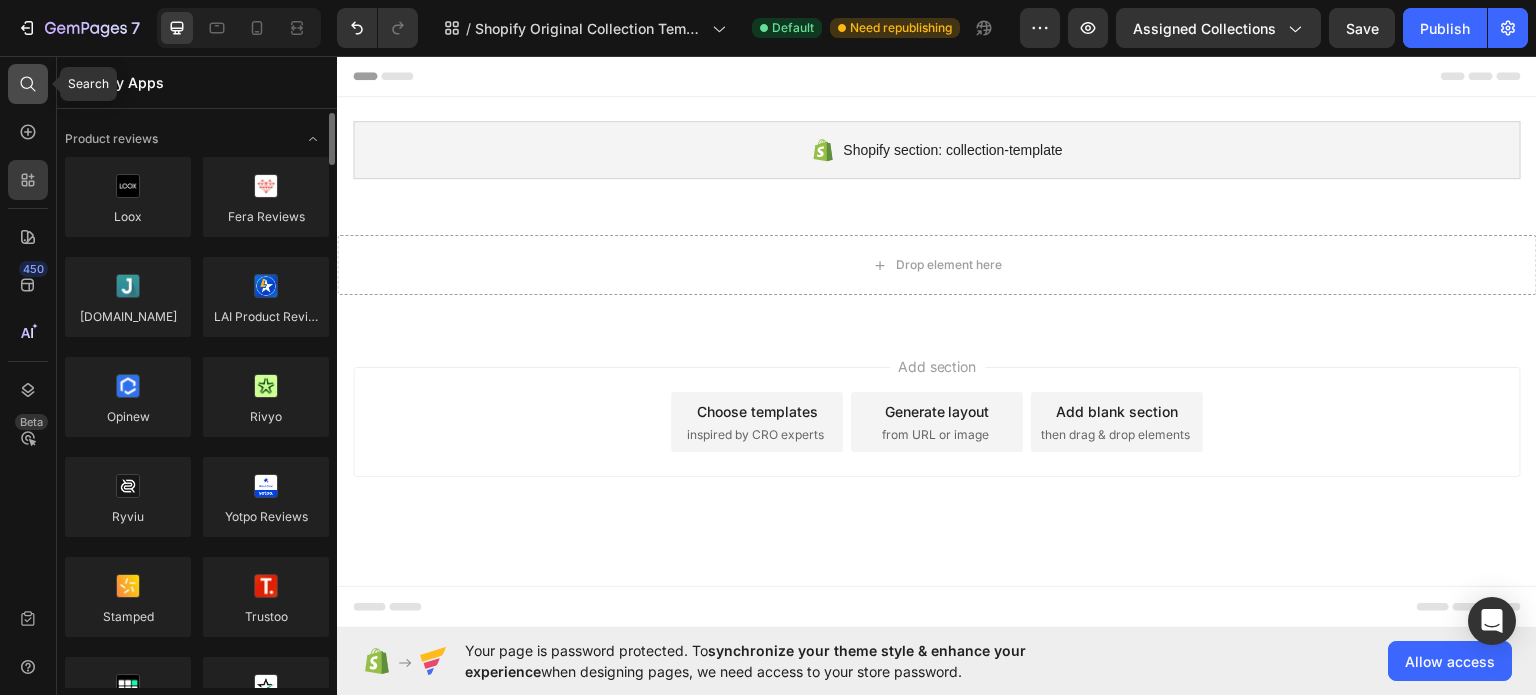 click 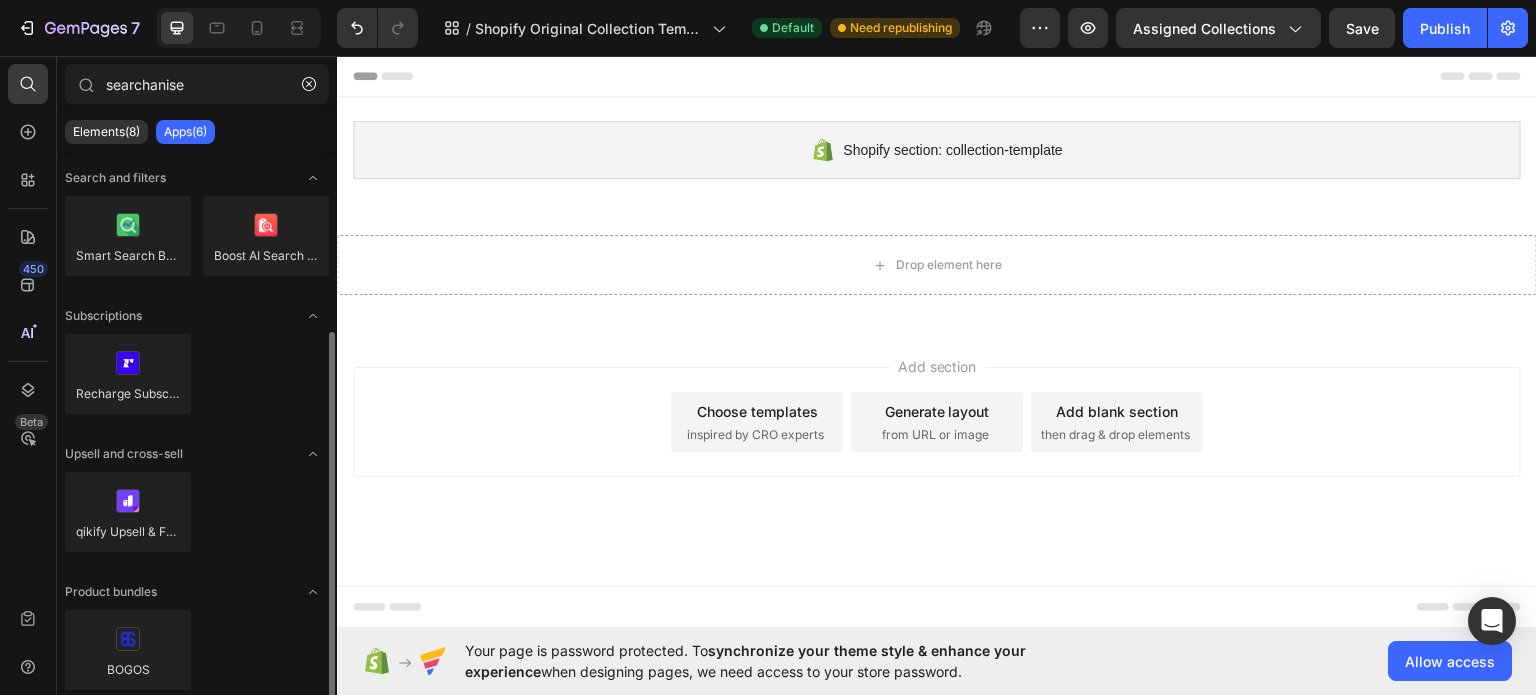 scroll, scrollTop: 143, scrollLeft: 0, axis: vertical 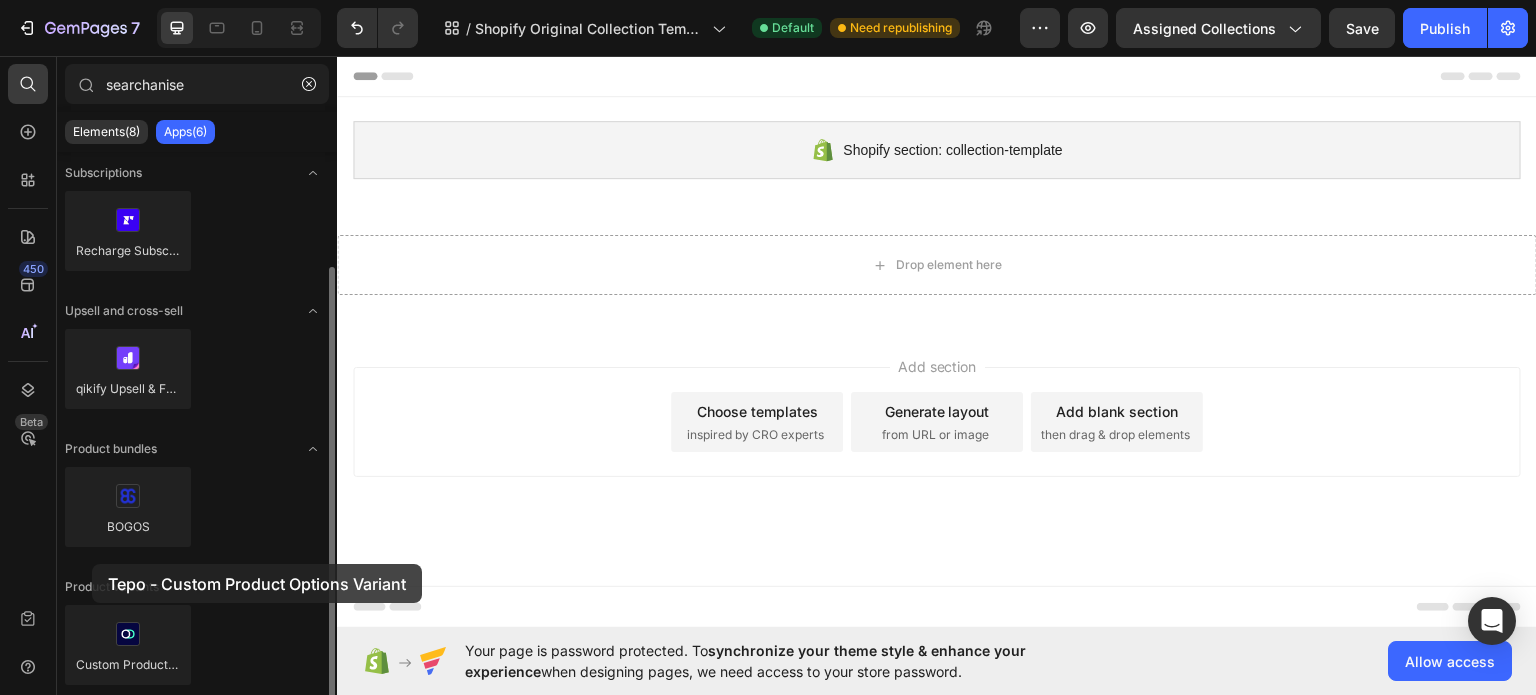 drag, startPoint x: 120, startPoint y: 654, endPoint x: 59, endPoint y: 597, distance: 83.48653 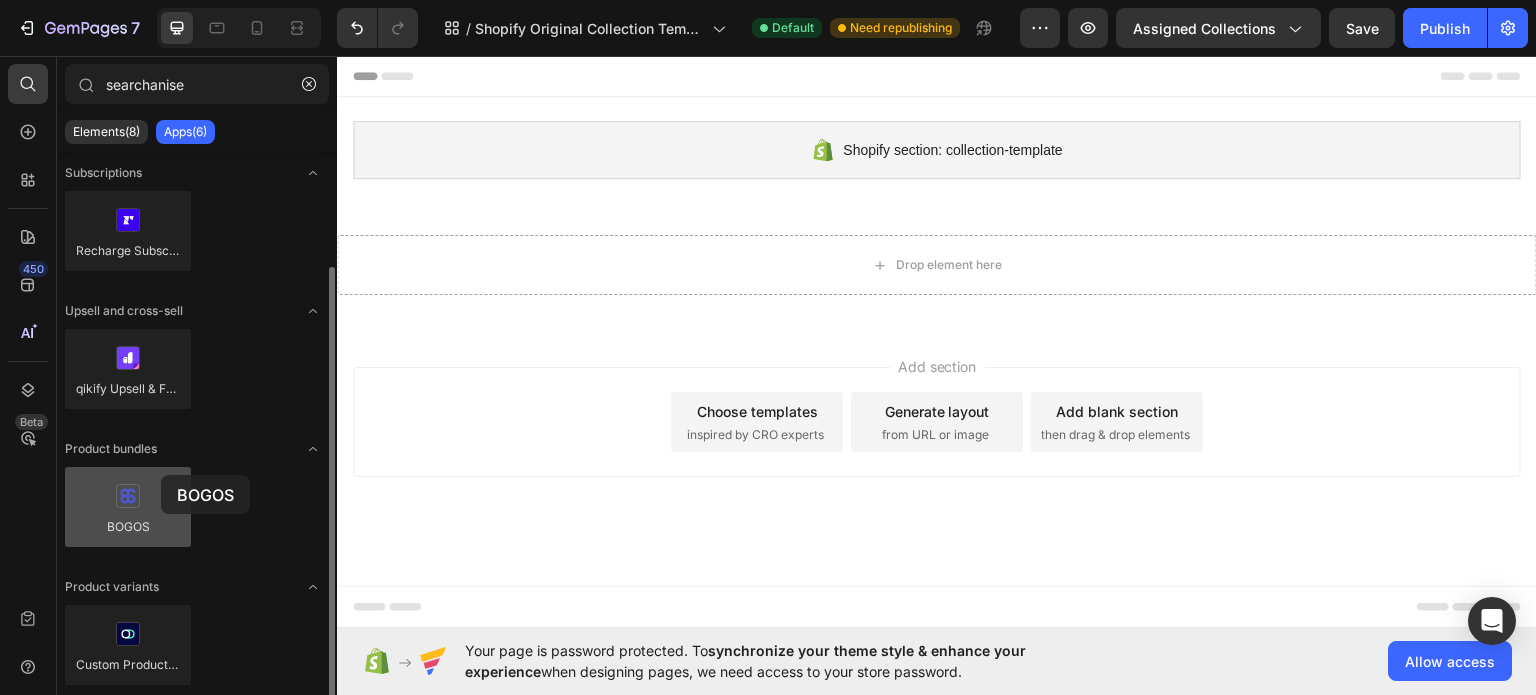 drag, startPoint x: 106, startPoint y: 505, endPoint x: 145, endPoint y: 483, distance: 44.777225 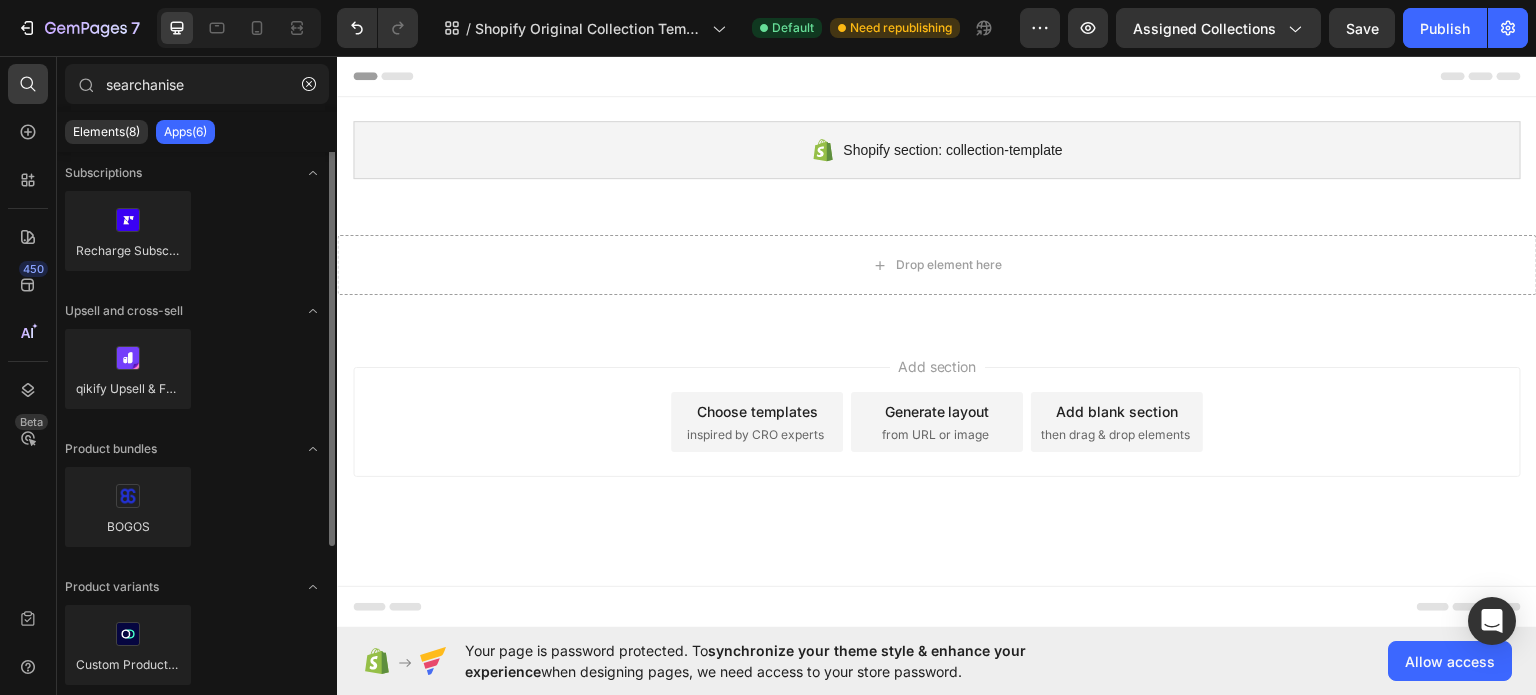 scroll, scrollTop: 0, scrollLeft: 0, axis: both 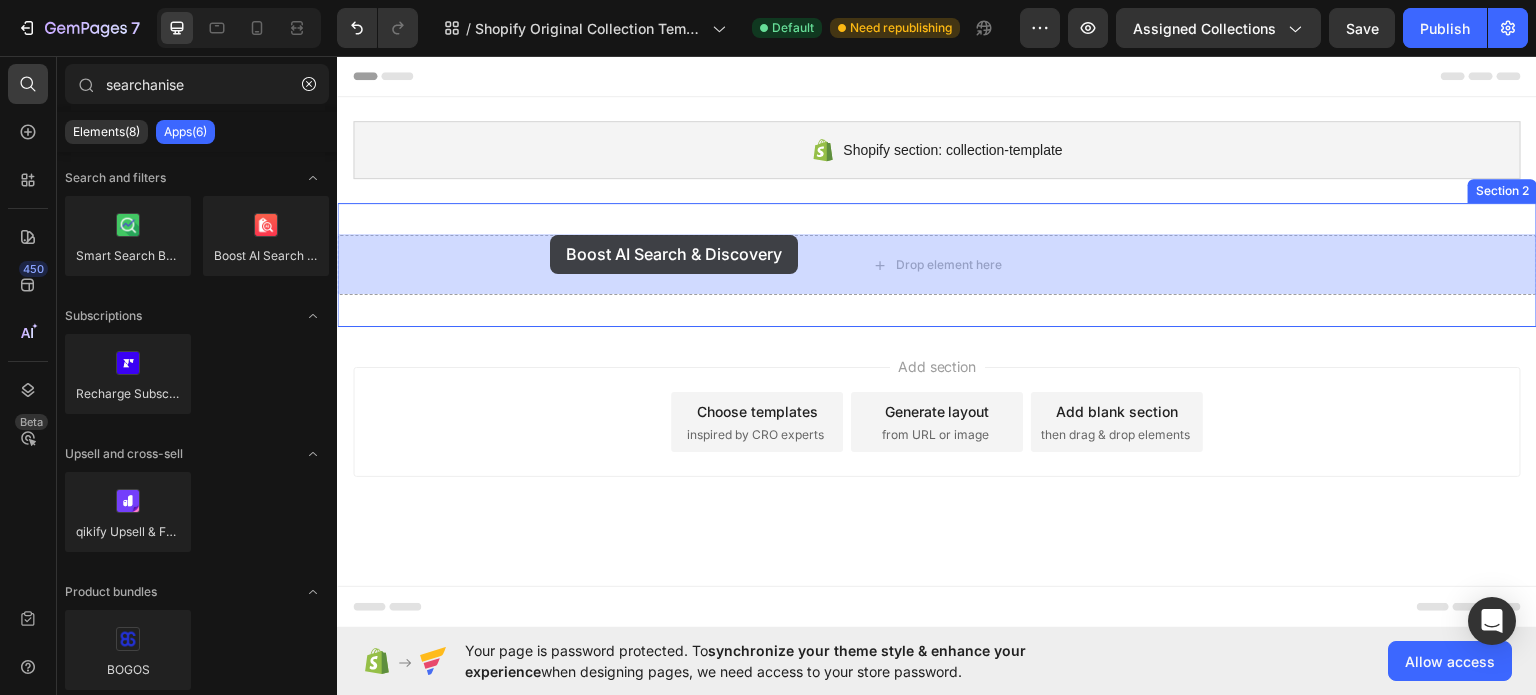 drag, startPoint x: 586, startPoint y: 281, endPoint x: 550, endPoint y: 234, distance: 59.20304 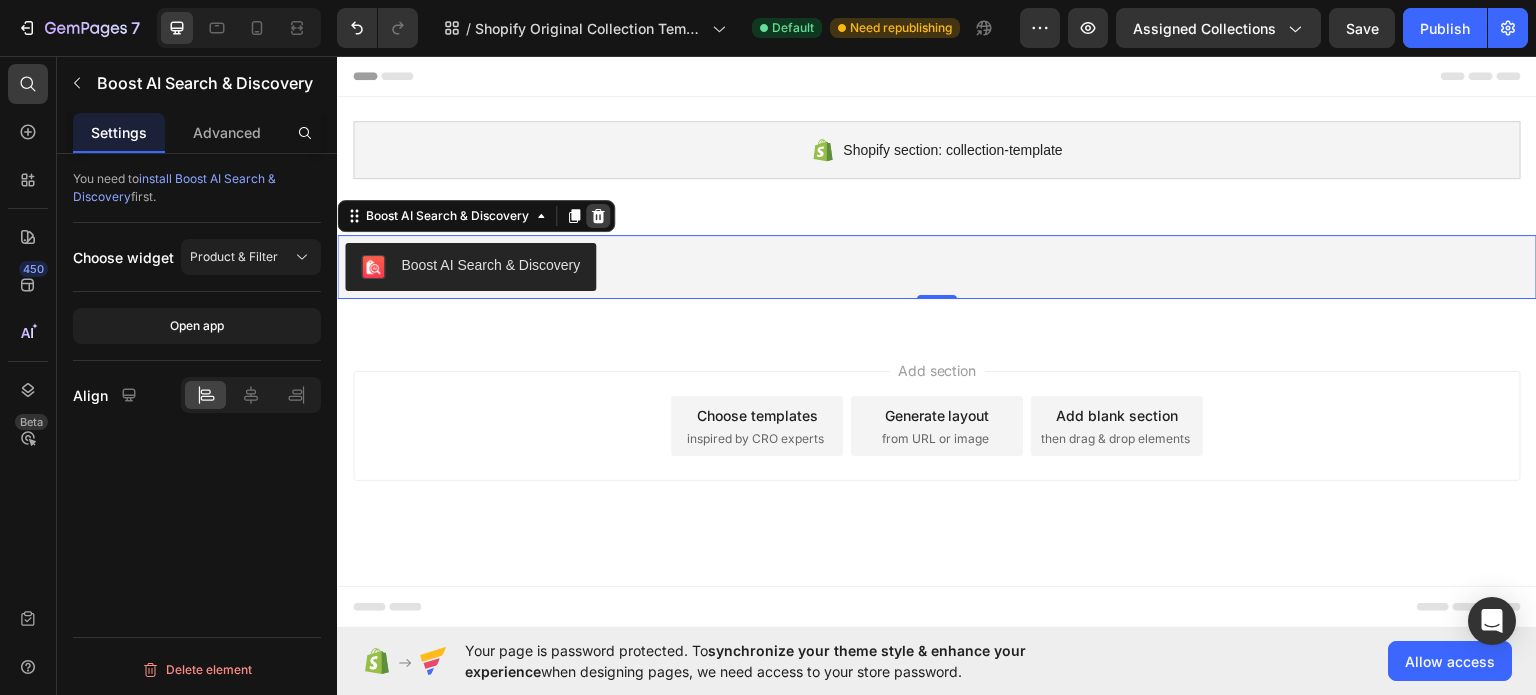 click 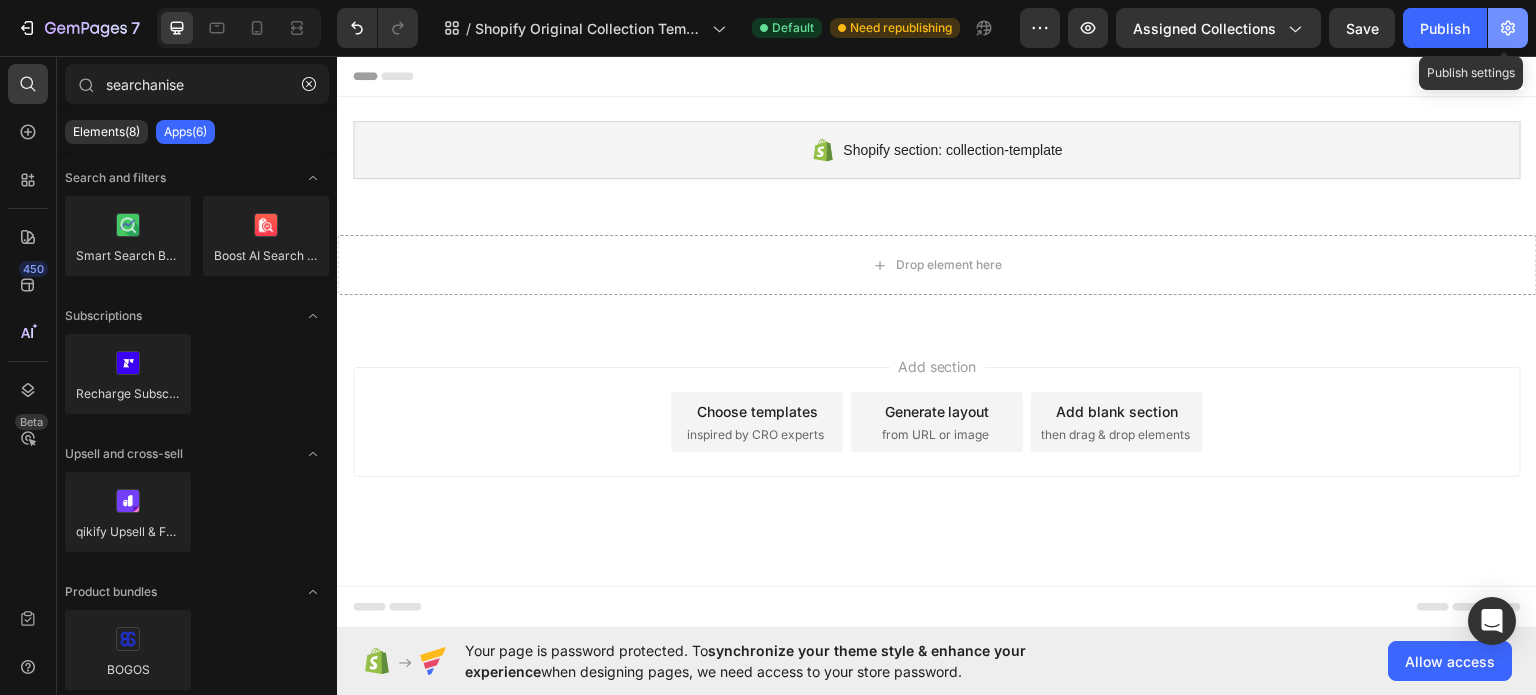 click 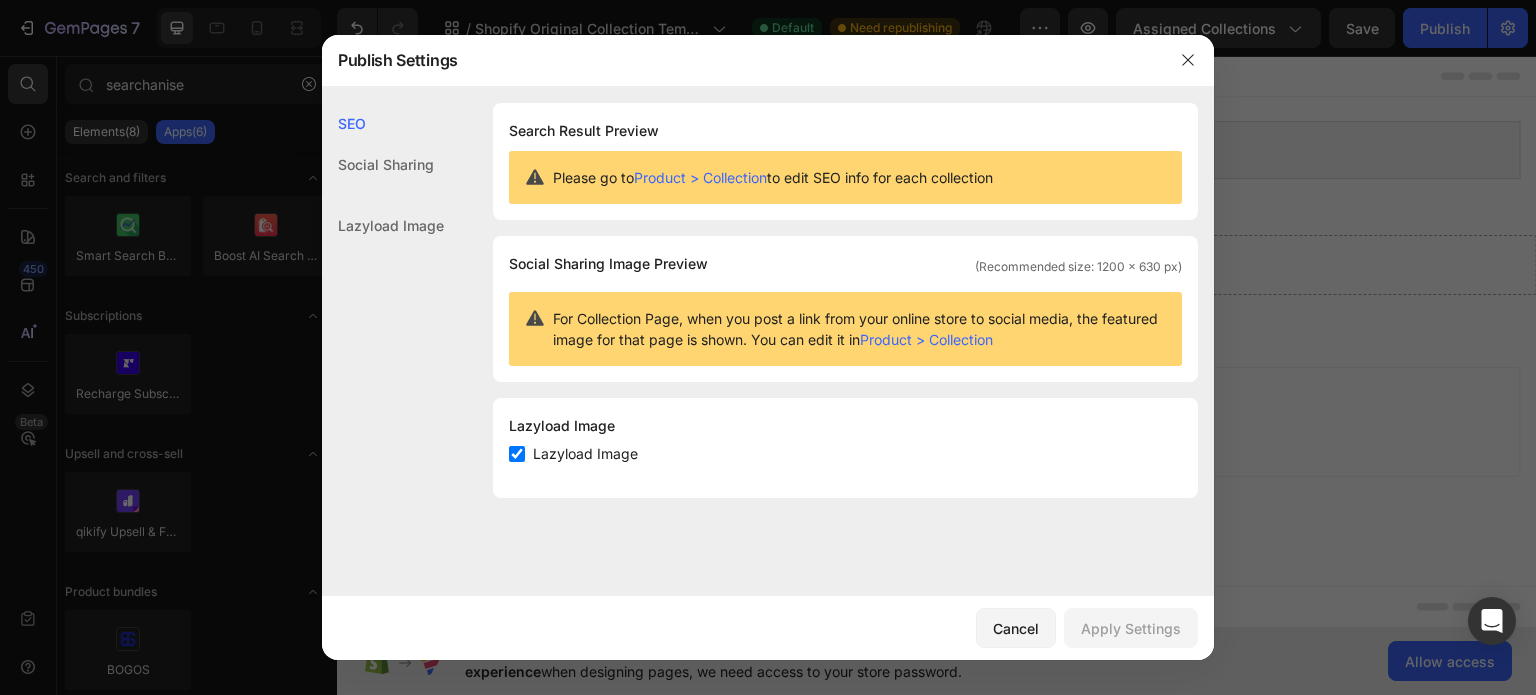 click on "Lazyload Image" 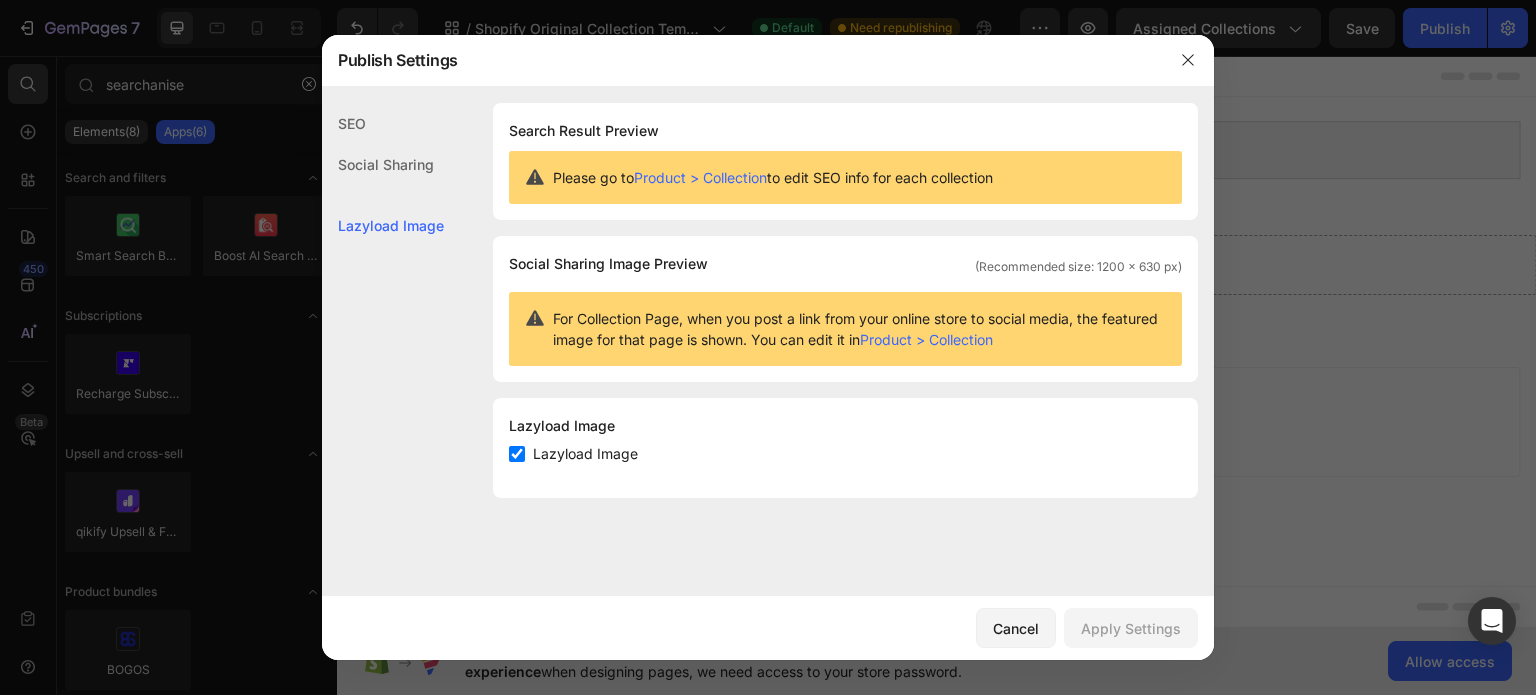 click on "Social Sharing" 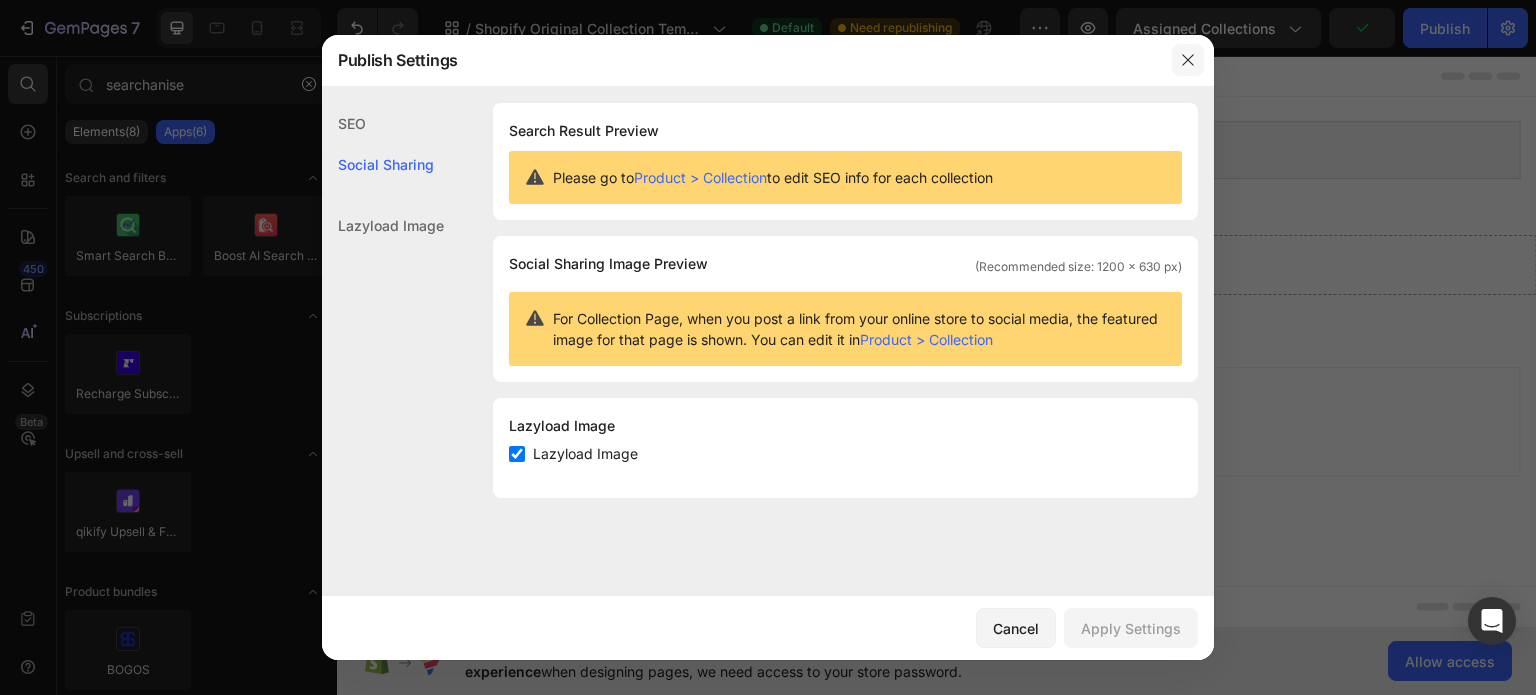 click 